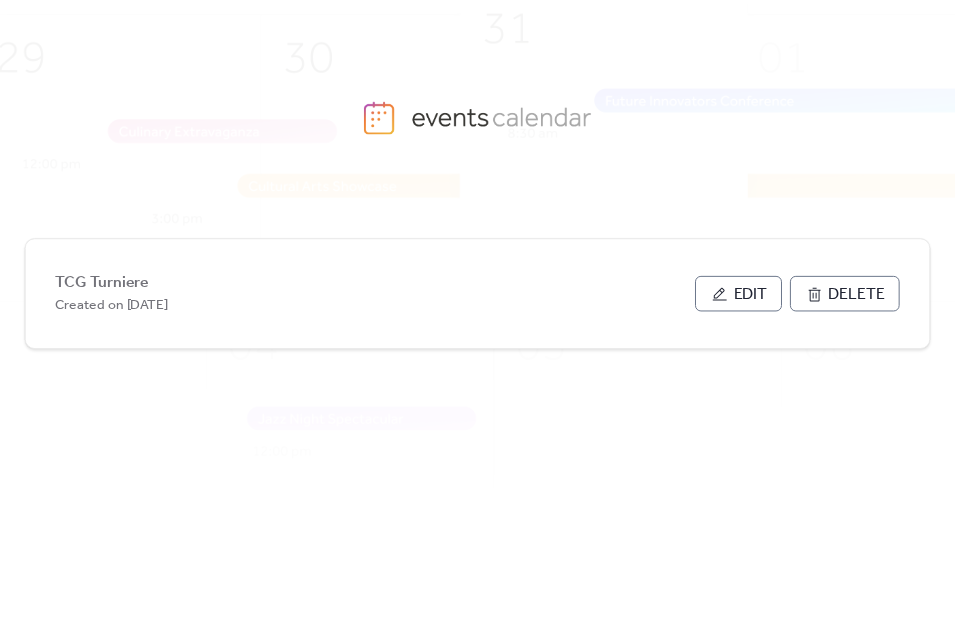 scroll, scrollTop: 0, scrollLeft: 0, axis: both 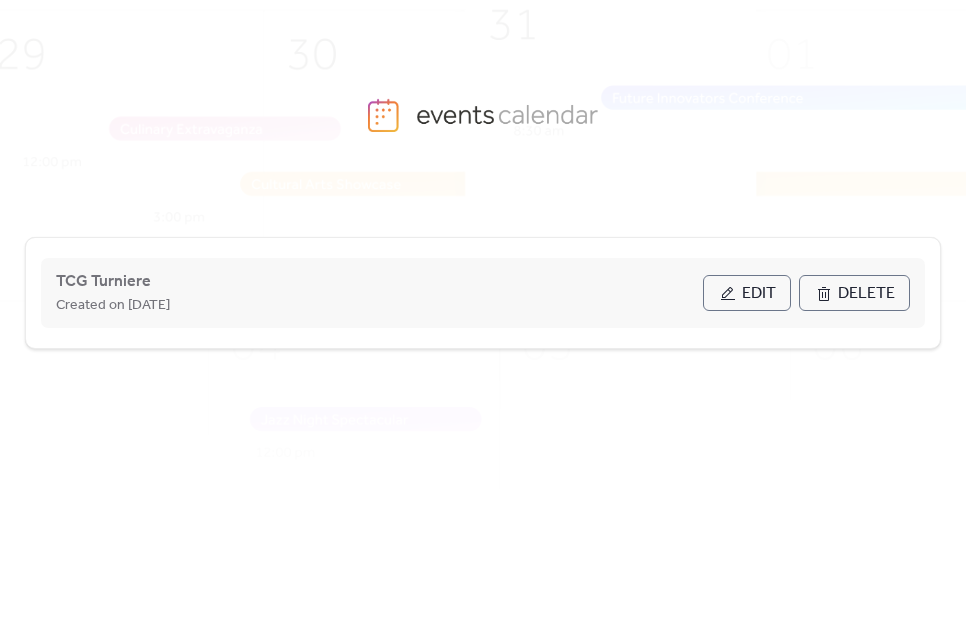 click on "Edit" at bounding box center [747, 293] 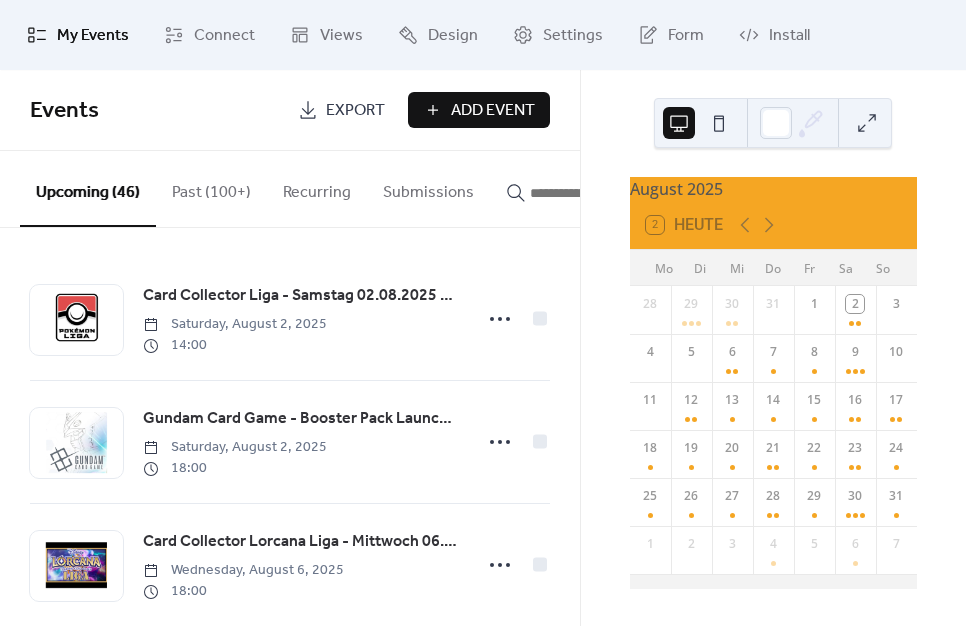 click on "Add Event" at bounding box center [493, 111] 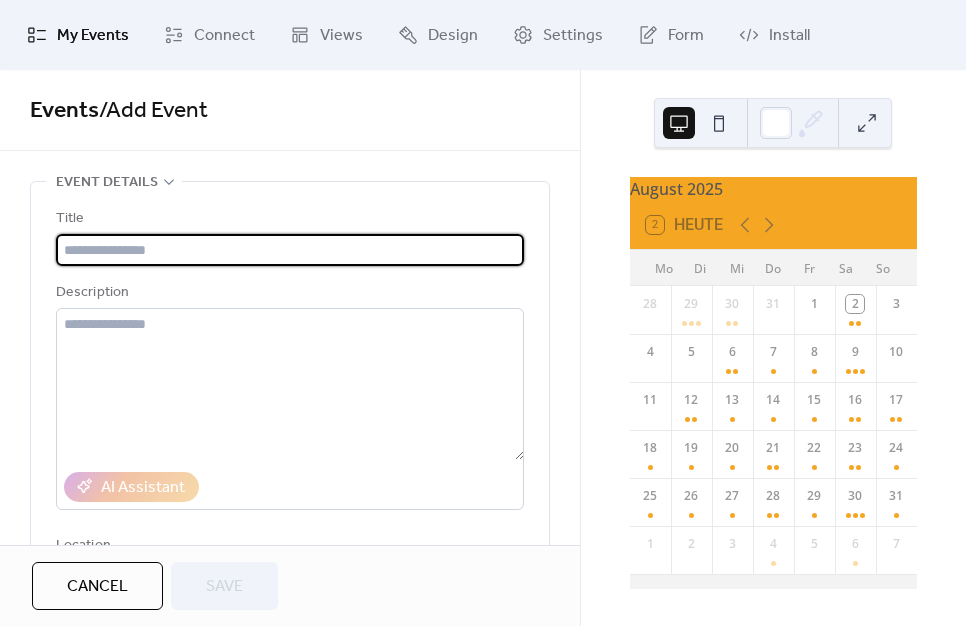 click at bounding box center (290, 250) 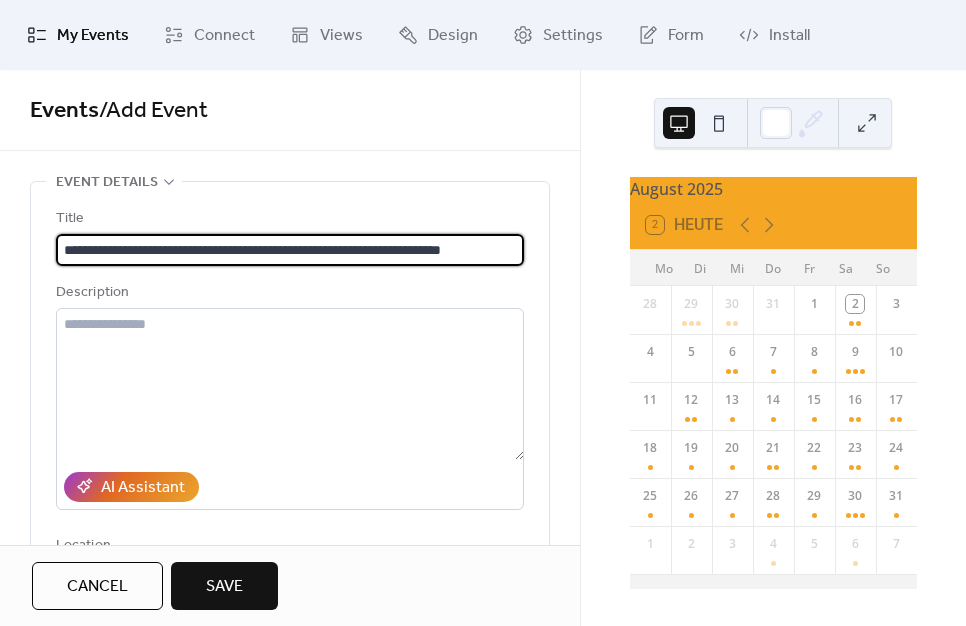 scroll, scrollTop: 0, scrollLeft: 23, axis: horizontal 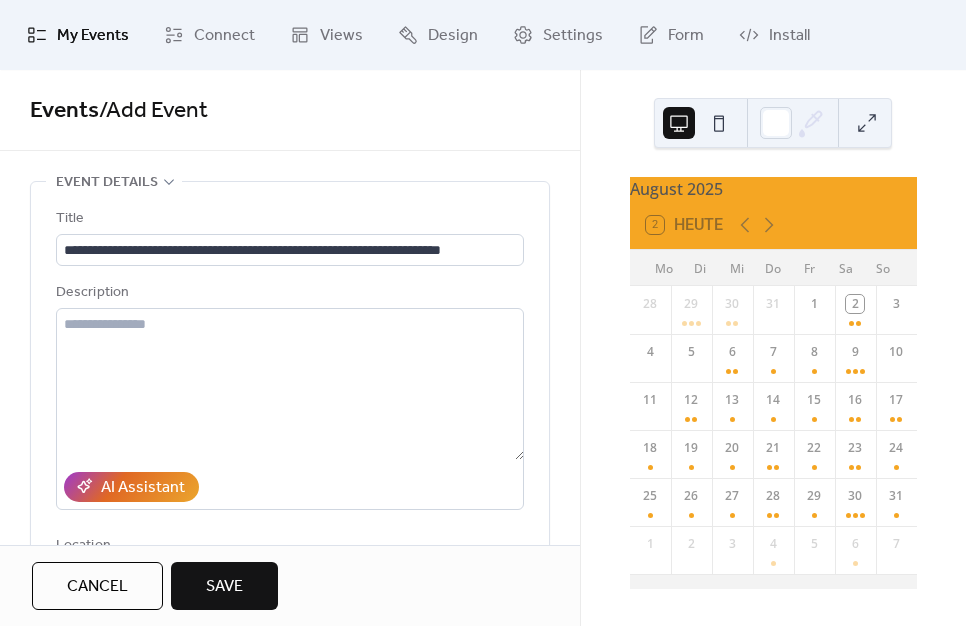 click on "**********" at bounding box center (290, 456) 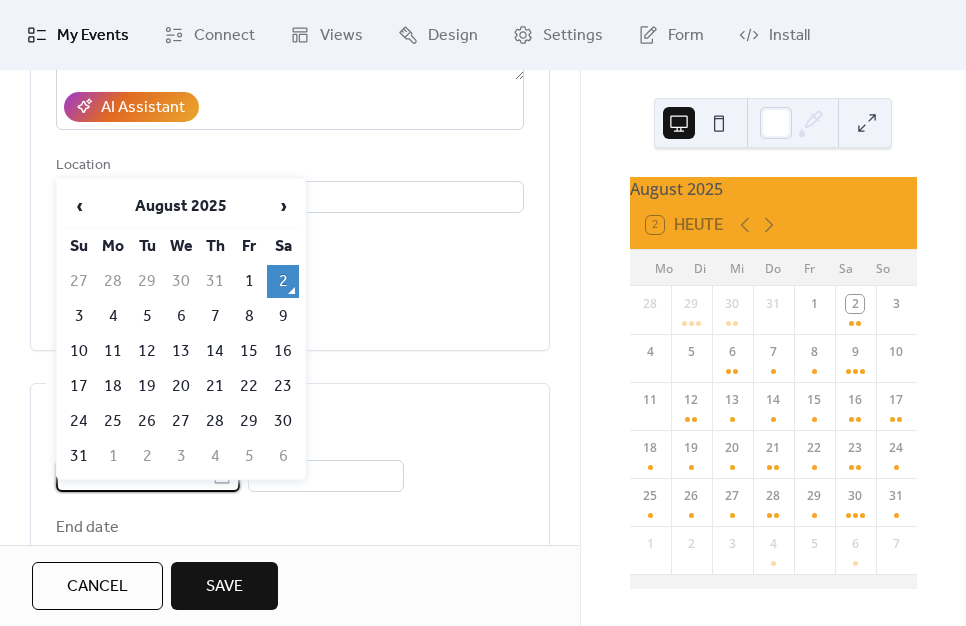 click on "**********" at bounding box center [134, 476] 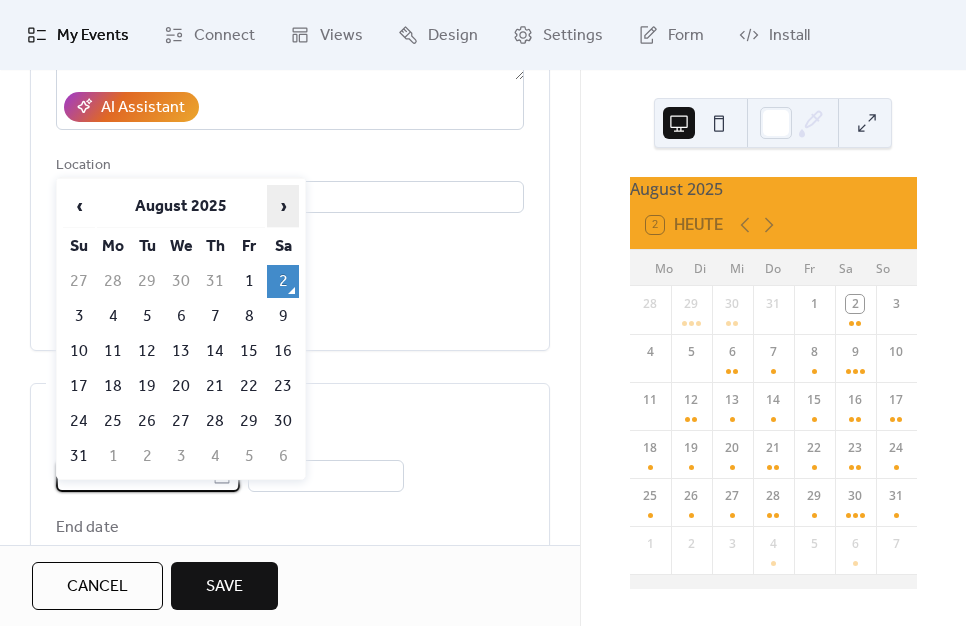 click on "›" at bounding box center (283, 206) 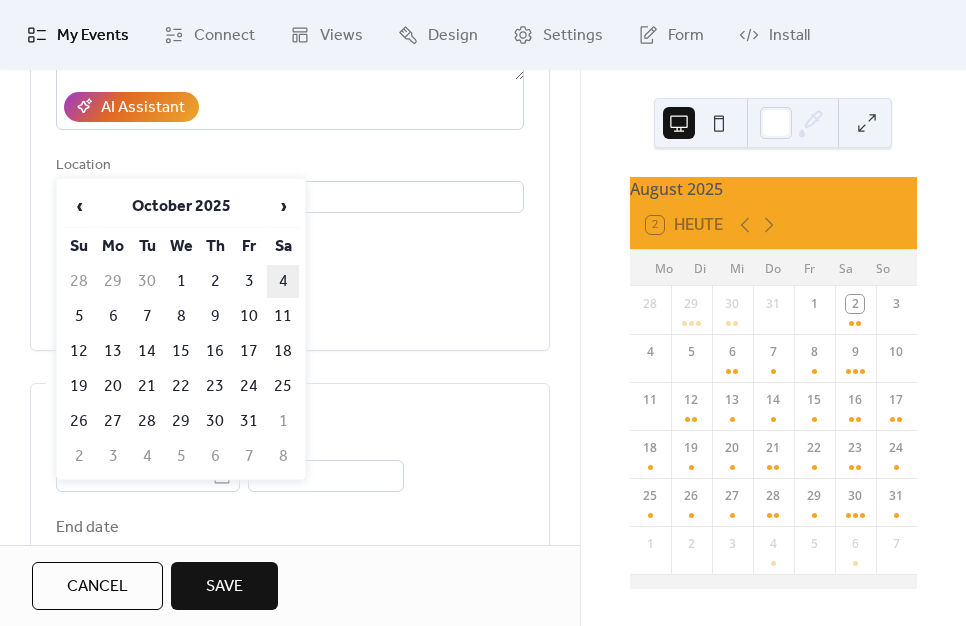 click on "4" at bounding box center (283, 281) 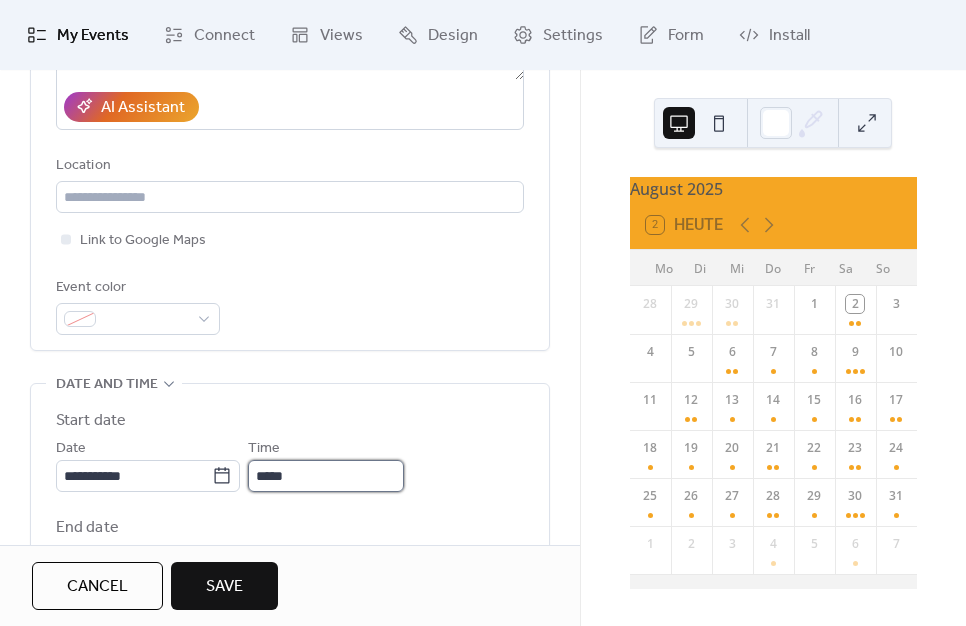 click on "*****" at bounding box center [326, 476] 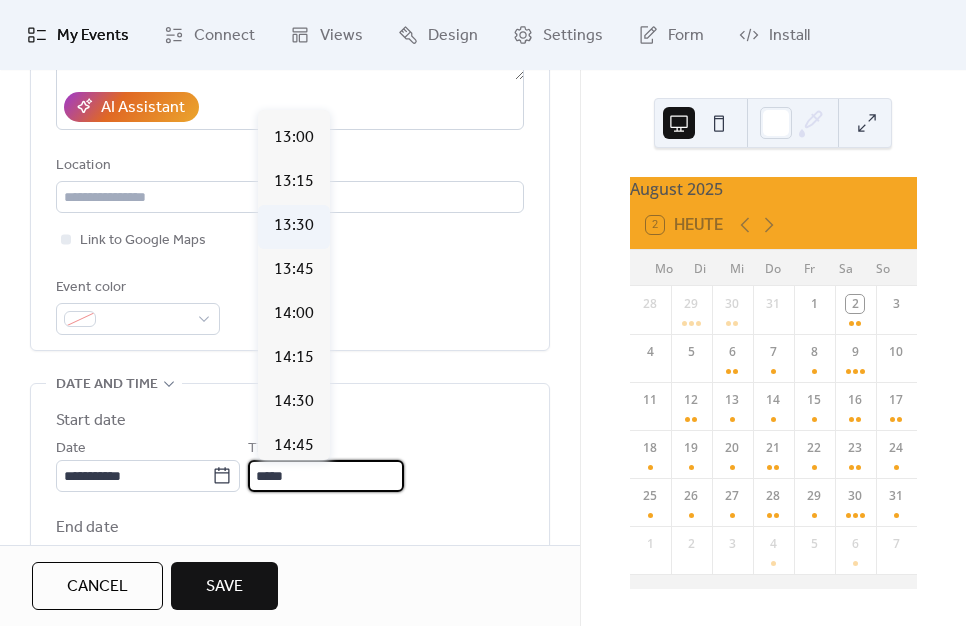 scroll, scrollTop: 2282, scrollLeft: 0, axis: vertical 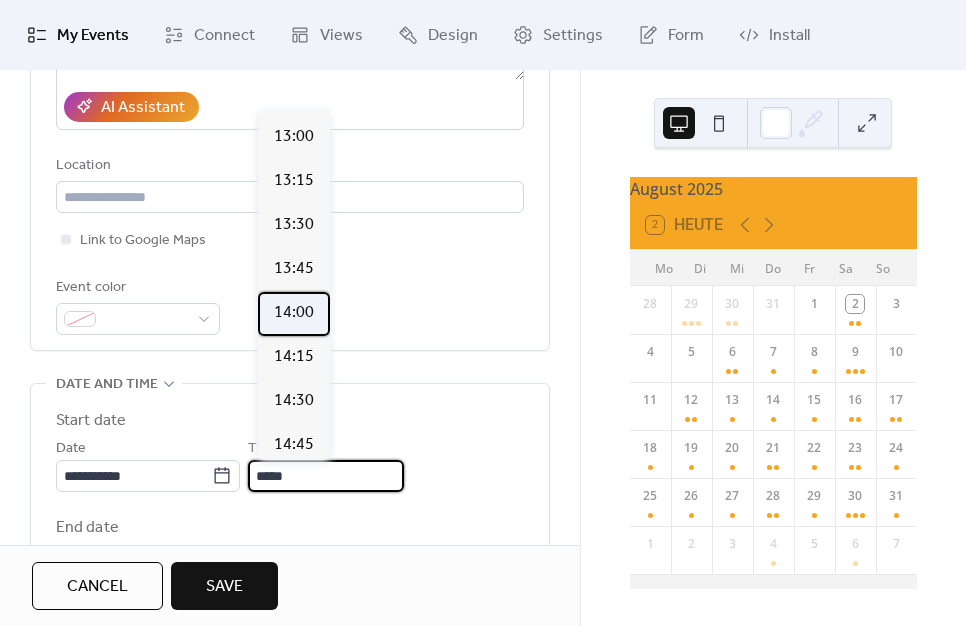 click on "14:00" at bounding box center (294, 313) 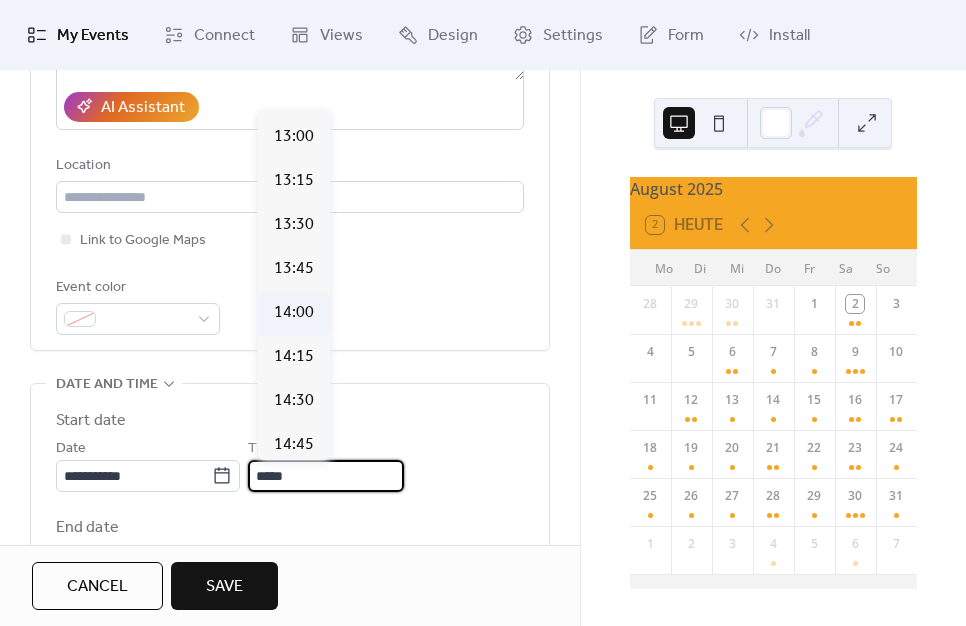 type on "*****" 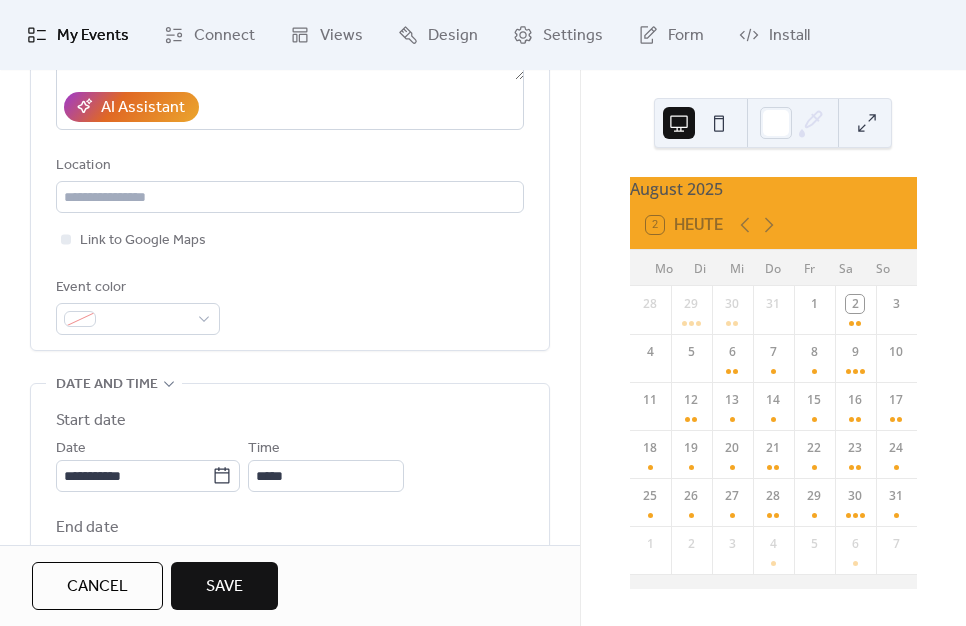 click on "**********" at bounding box center (290, 547) 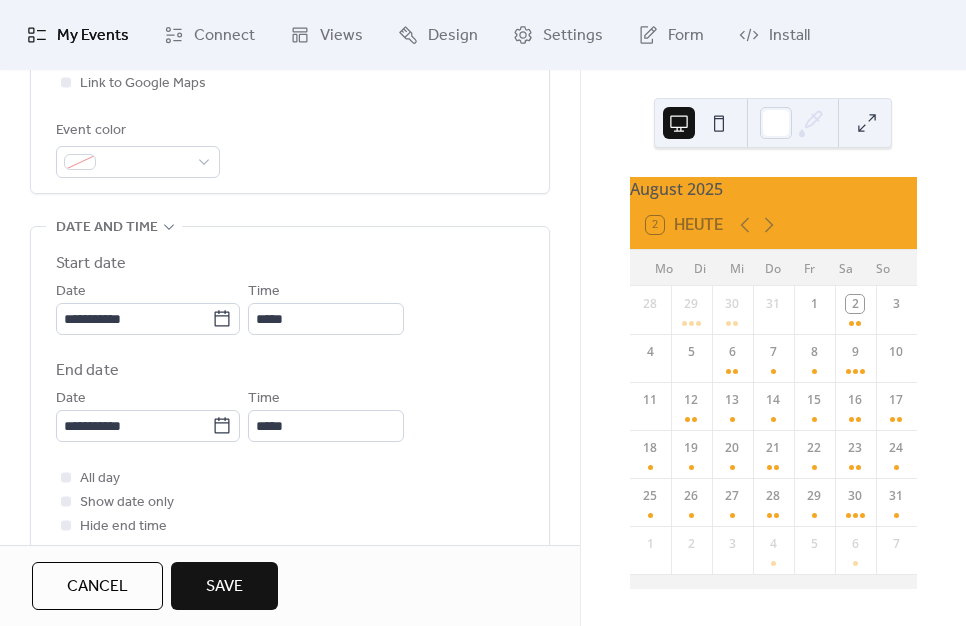 scroll, scrollTop: 539, scrollLeft: 0, axis: vertical 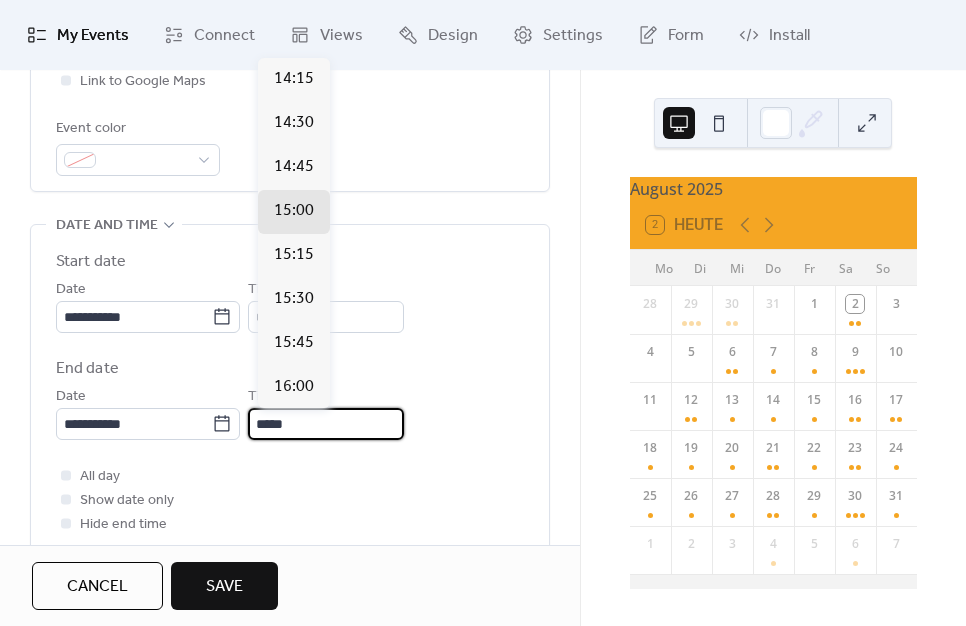 click on "*****" at bounding box center [326, 424] 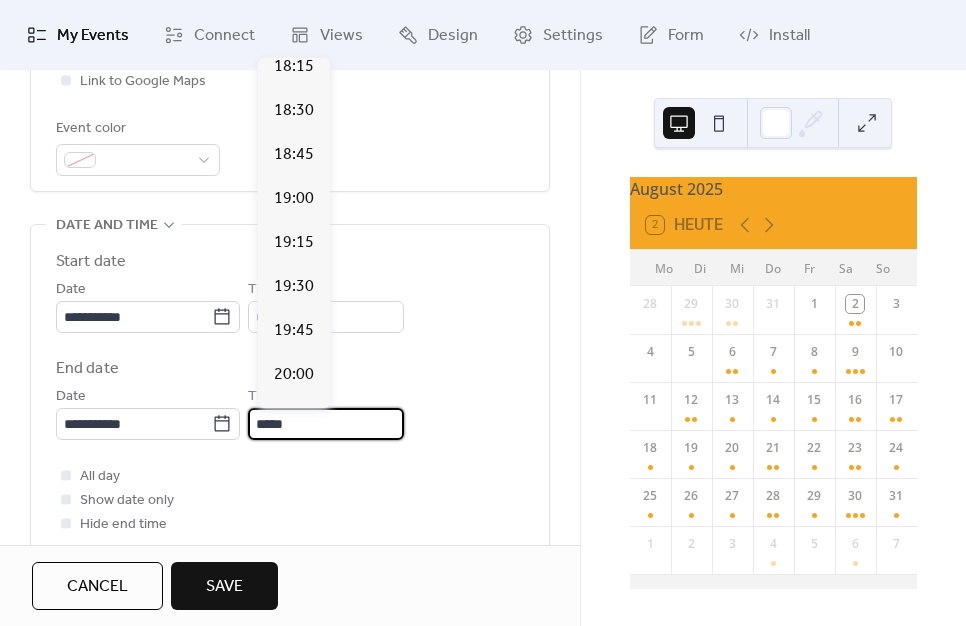 scroll, scrollTop: 780, scrollLeft: 0, axis: vertical 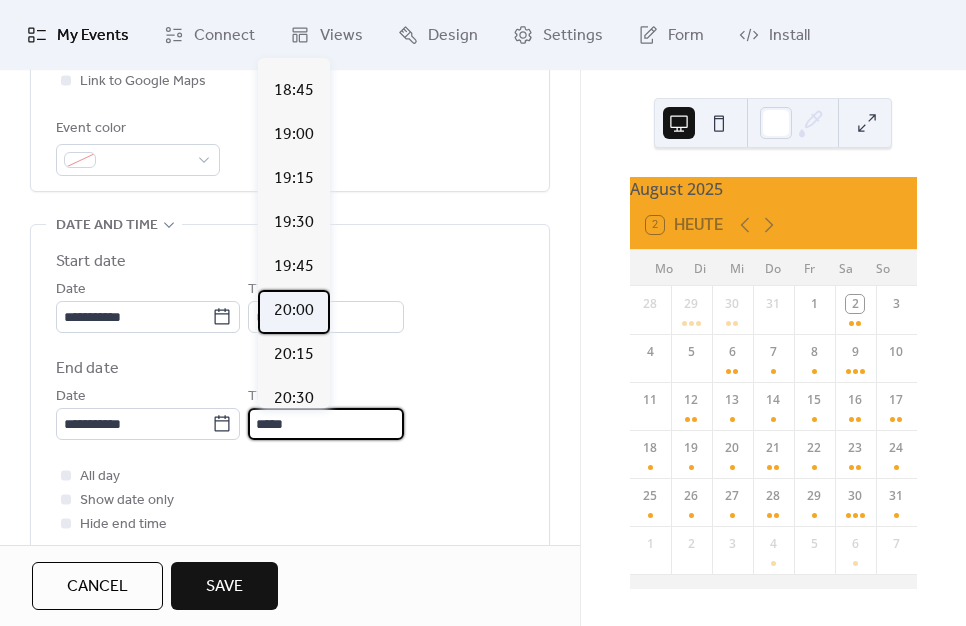 click on "20:00" at bounding box center (294, 311) 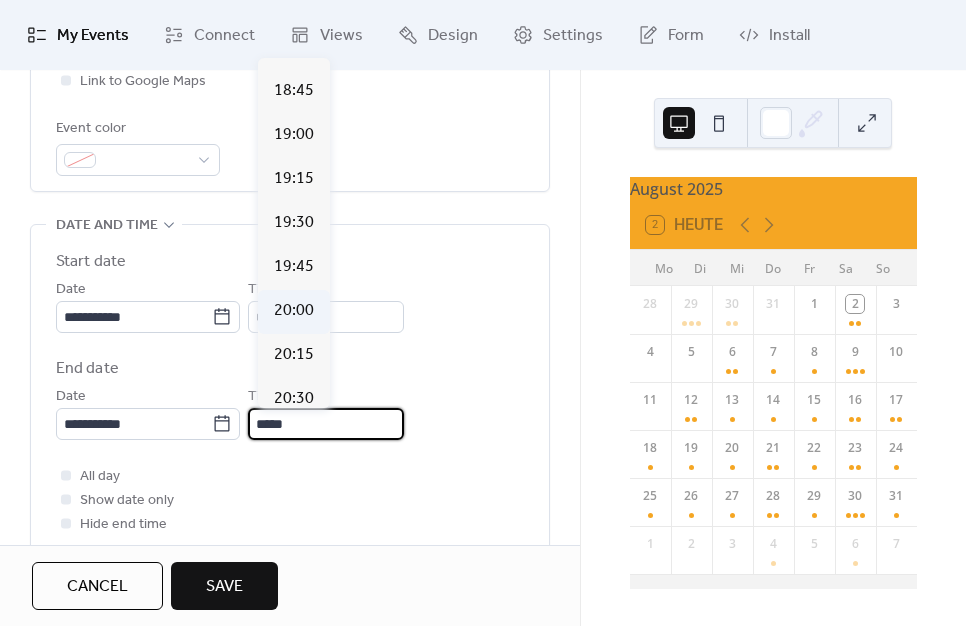 type on "*****" 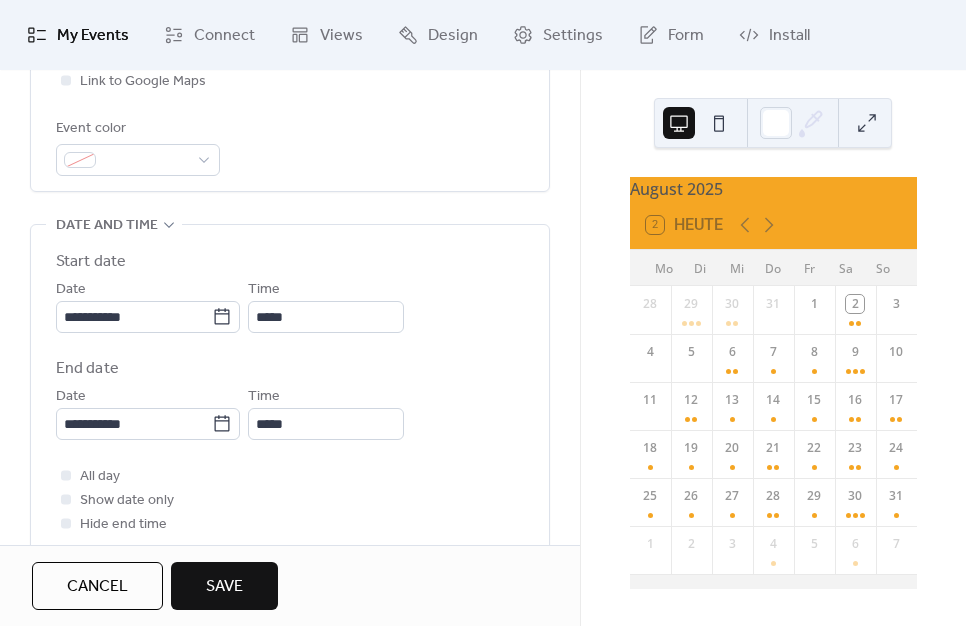 click on "End date" at bounding box center (290, 369) 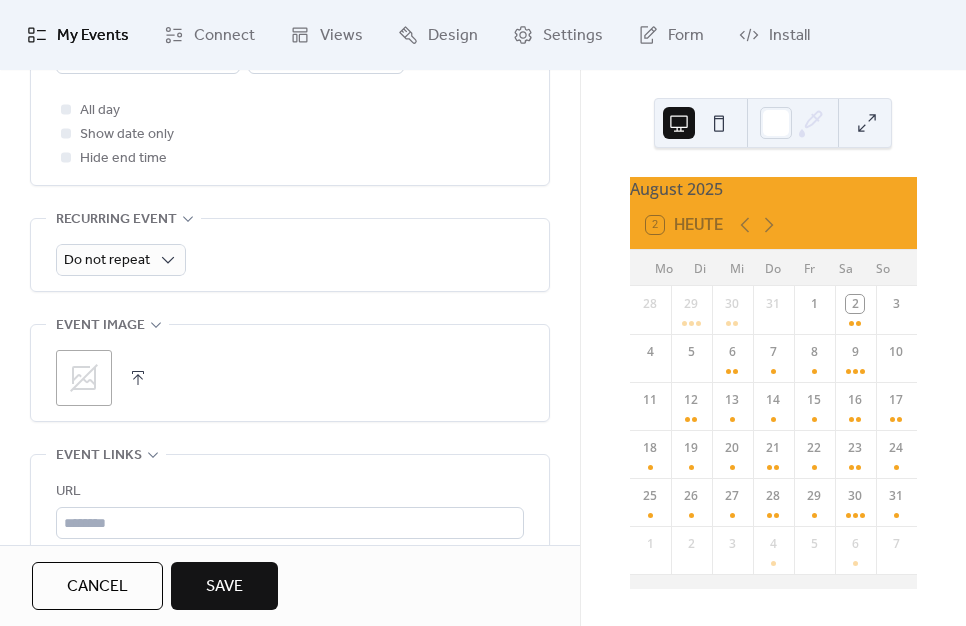 scroll, scrollTop: 1046, scrollLeft: 0, axis: vertical 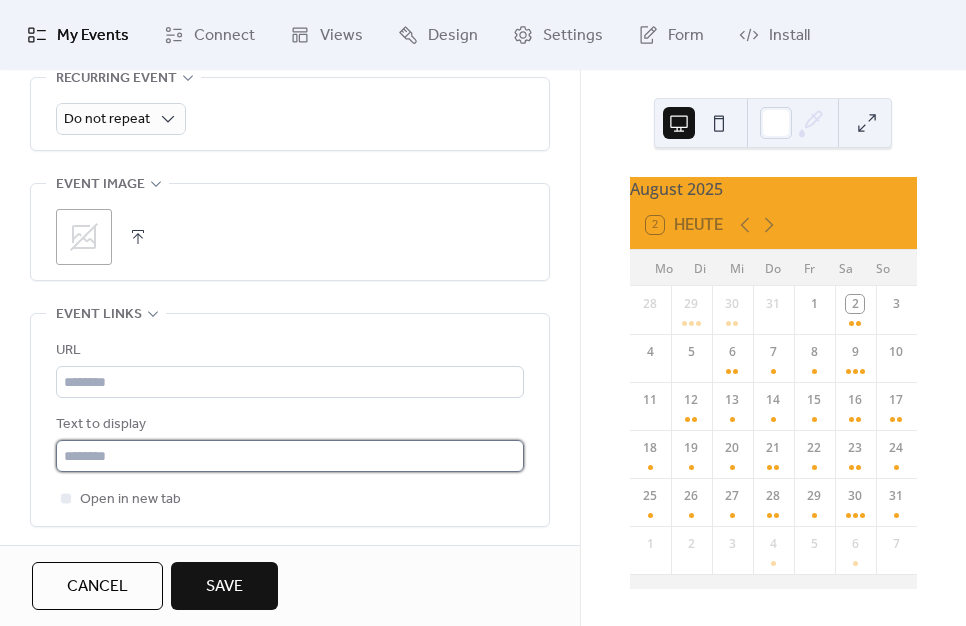 click at bounding box center (290, 456) 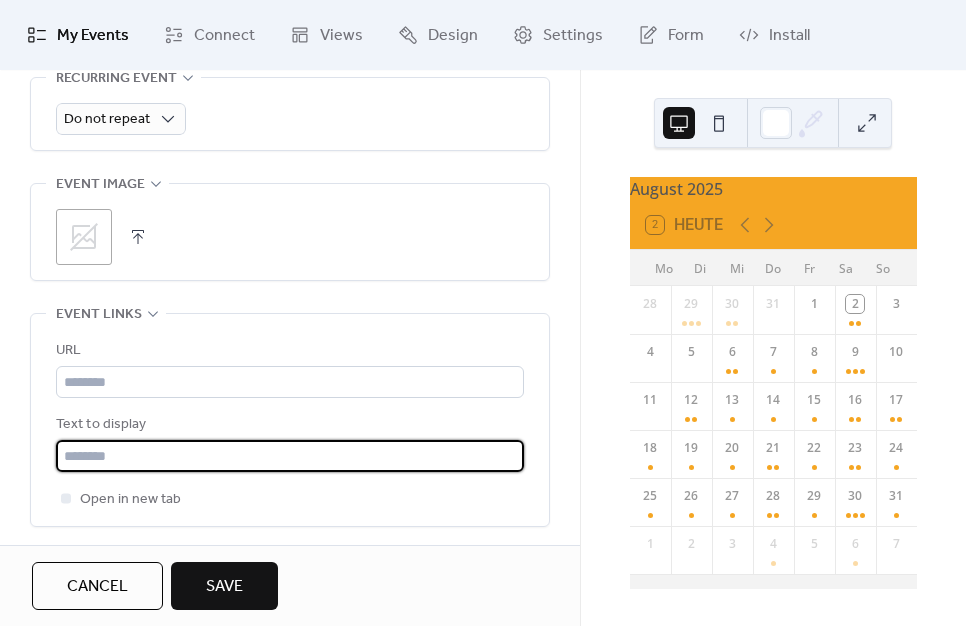 paste on "**********" 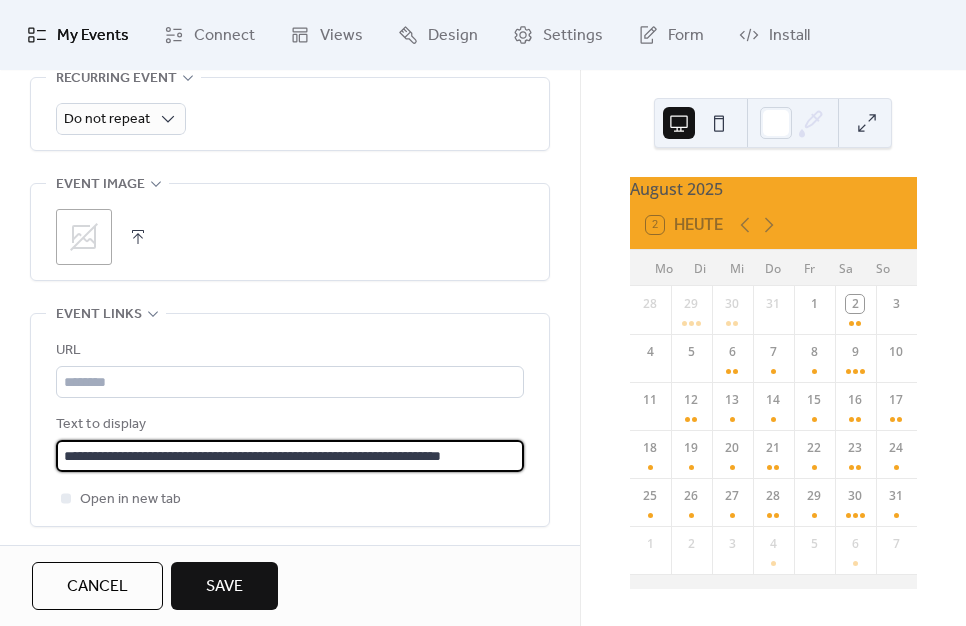 scroll, scrollTop: 0, scrollLeft: 23, axis: horizontal 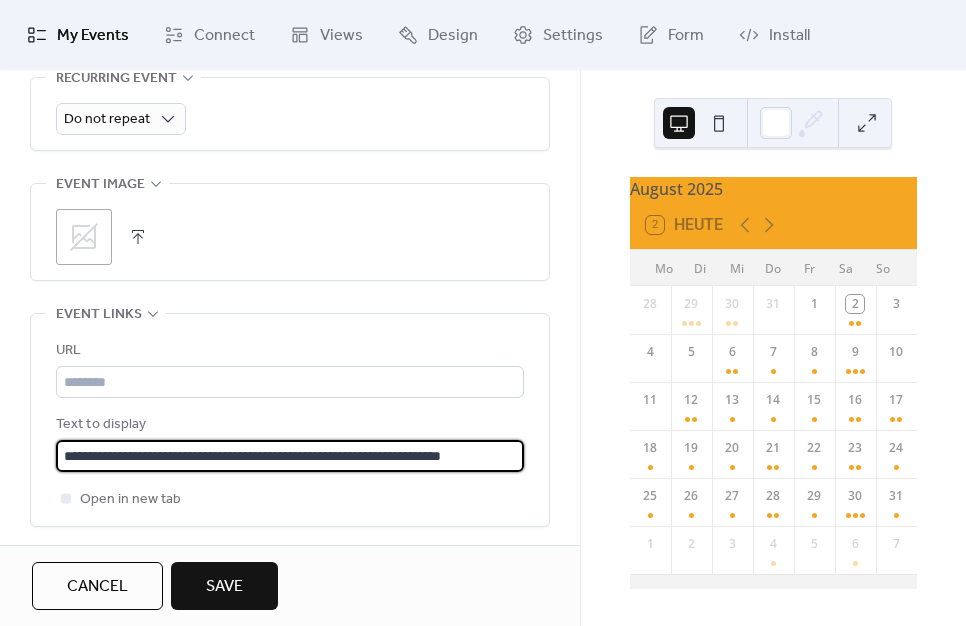 type on "**********" 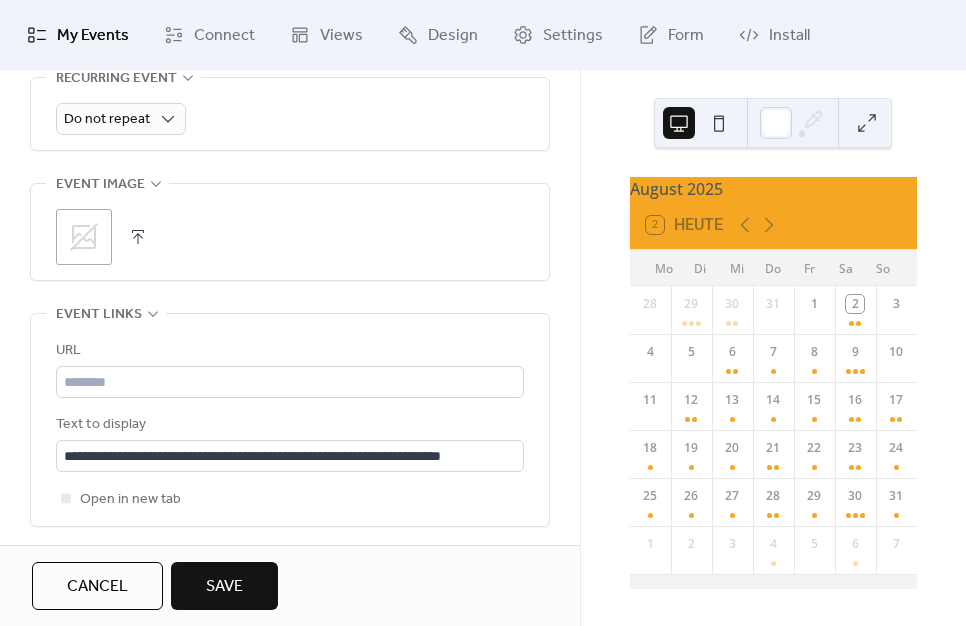 click on "**********" at bounding box center [290, 420] 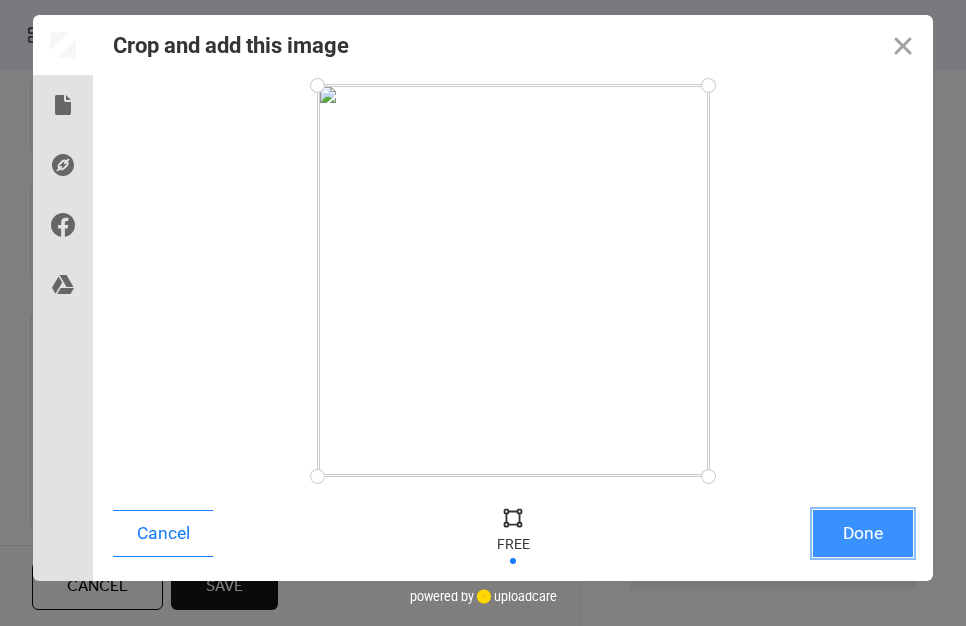 click on "Done" at bounding box center (863, 533) 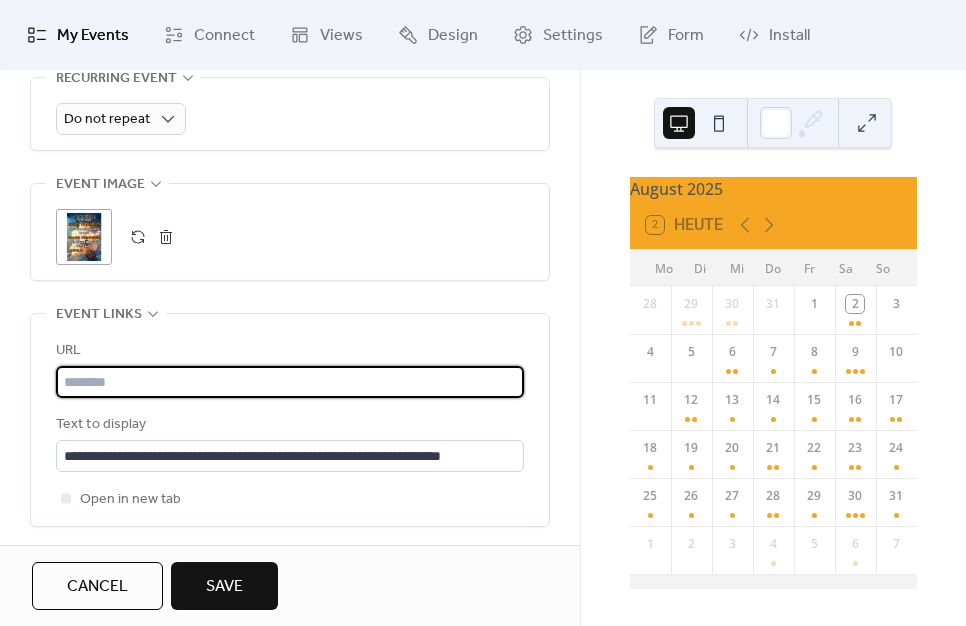 click at bounding box center [290, 382] 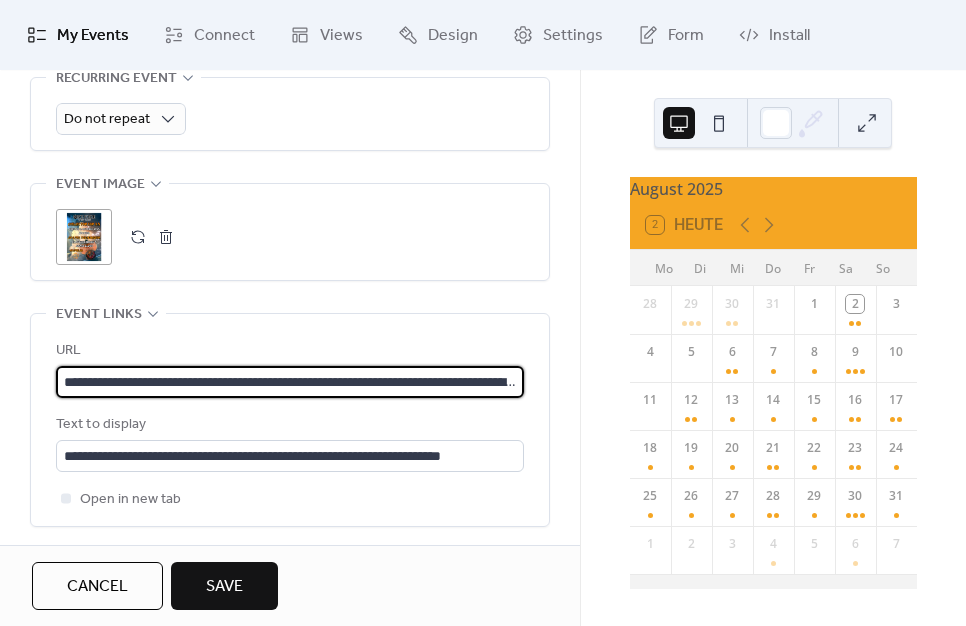 scroll, scrollTop: 0, scrollLeft: 227, axis: horizontal 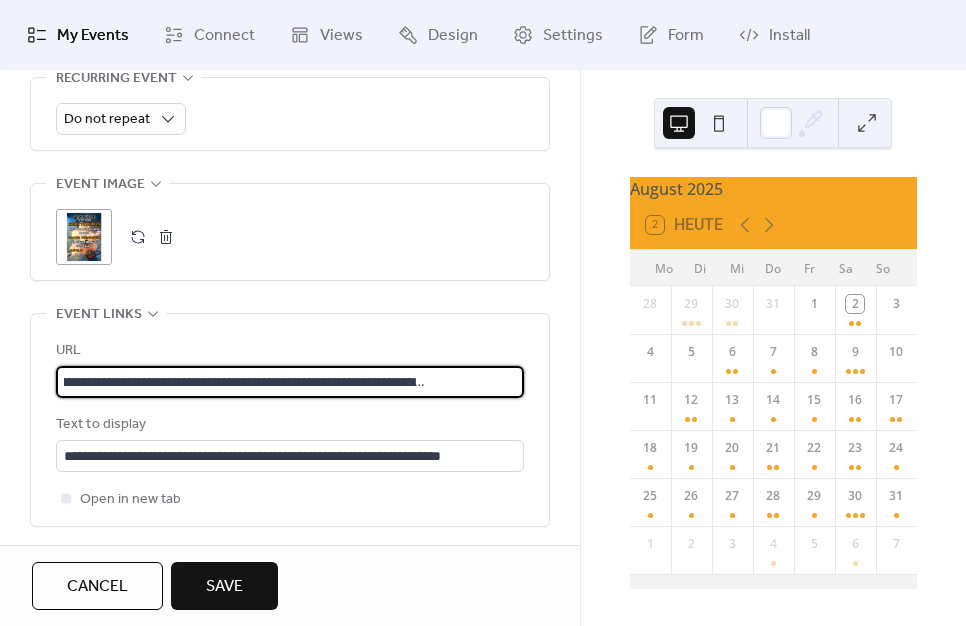 type on "**********" 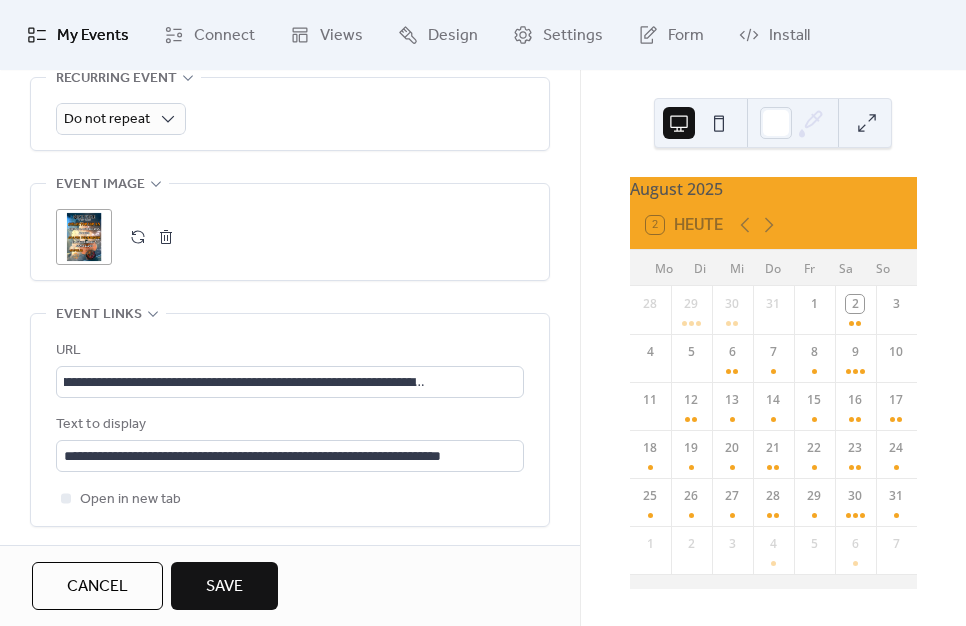 drag, startPoint x: 479, startPoint y: 335, endPoint x: 482, endPoint y: 345, distance: 10.440307 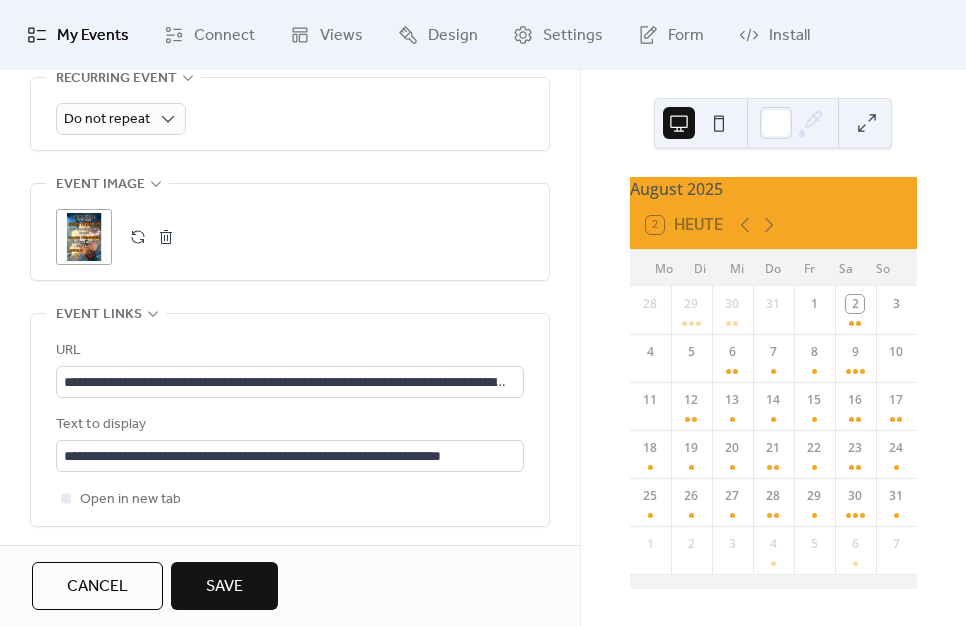 scroll, scrollTop: 1198, scrollLeft: 0, axis: vertical 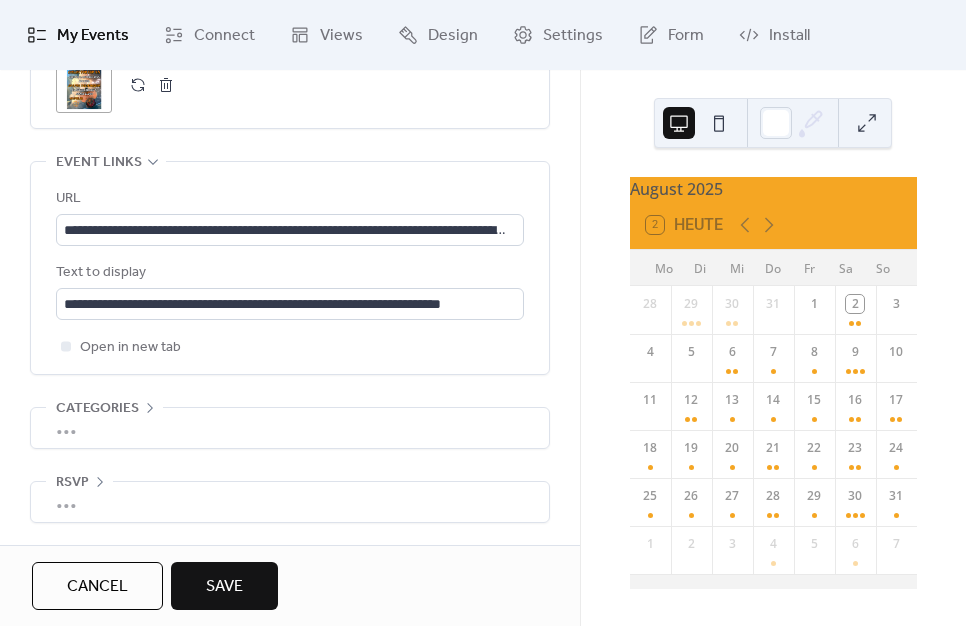 click on "Save" at bounding box center (224, 586) 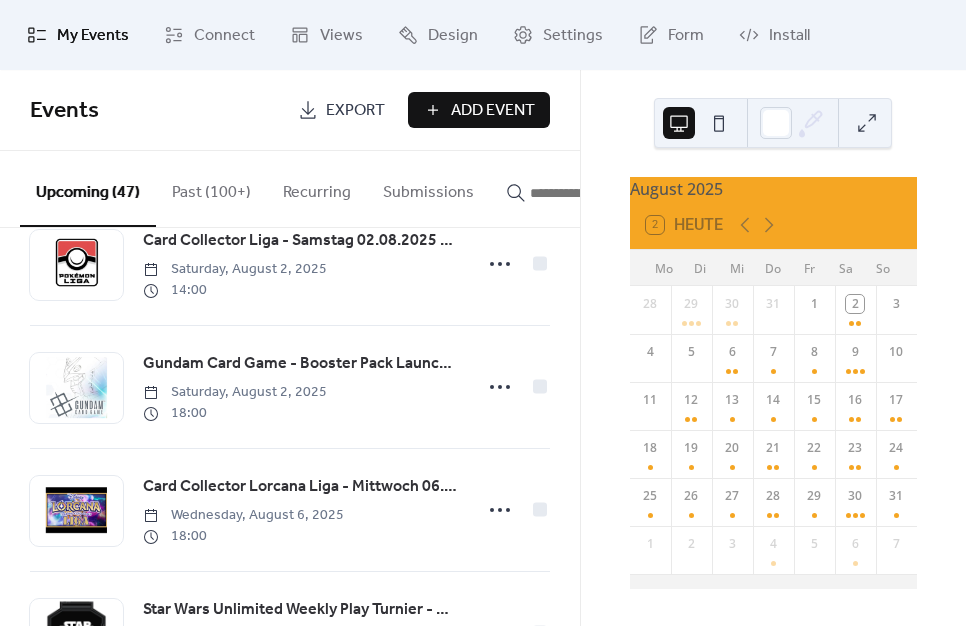 scroll, scrollTop: 0, scrollLeft: 0, axis: both 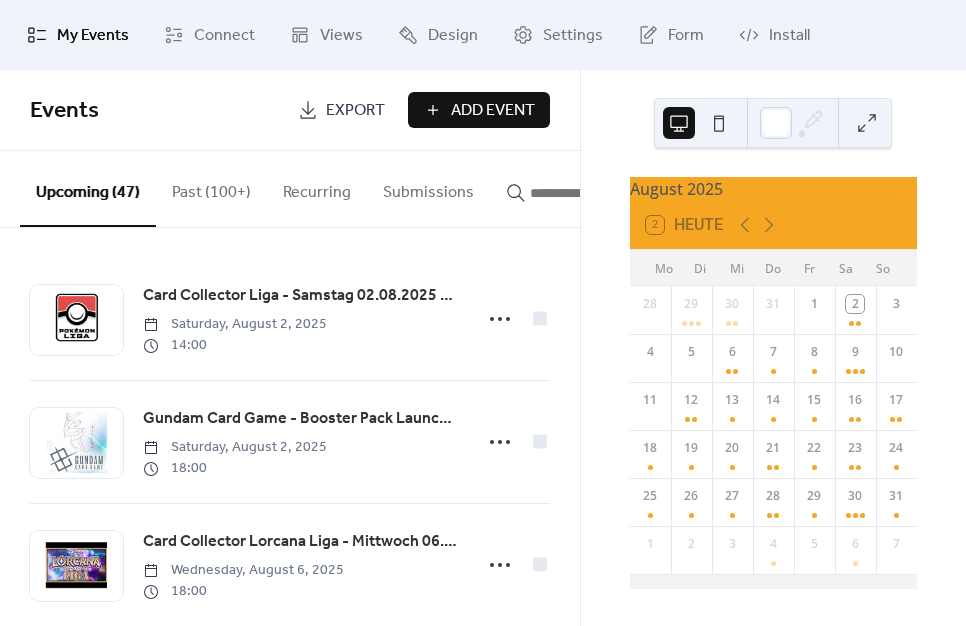 click on "Add Event" at bounding box center [493, 111] 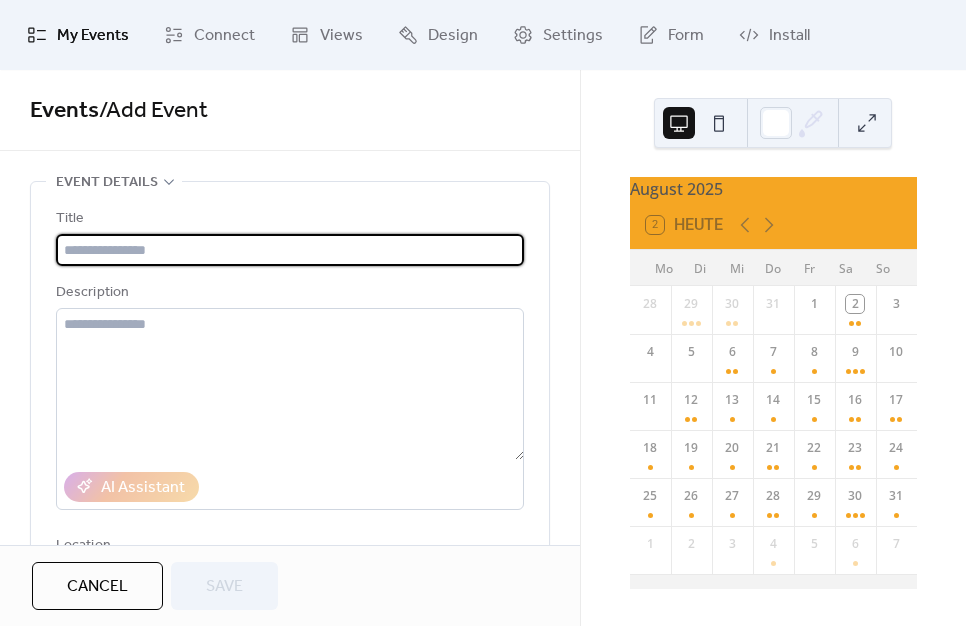 click at bounding box center [290, 250] 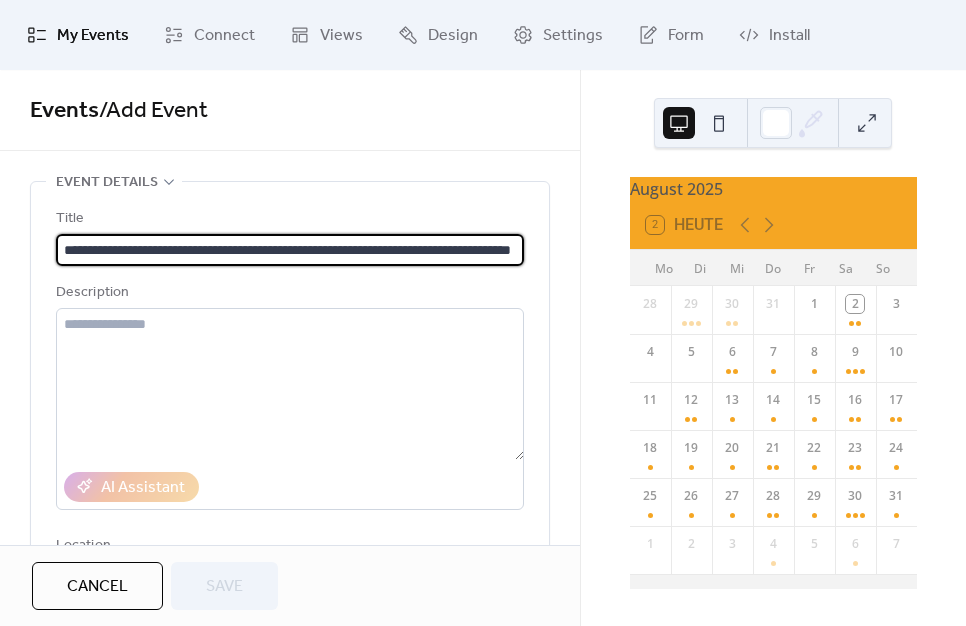 scroll, scrollTop: 0, scrollLeft: 119, axis: horizontal 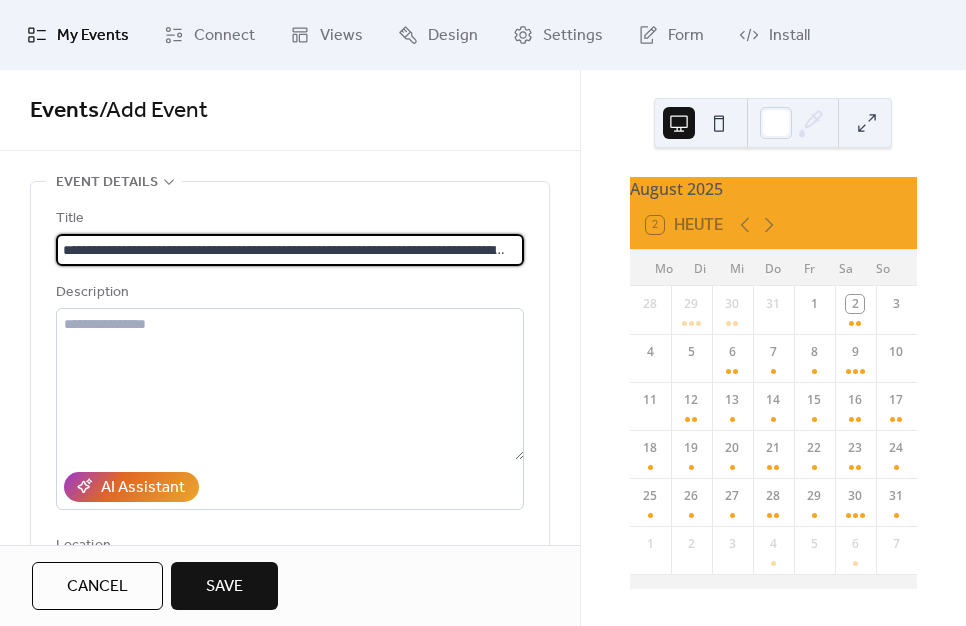 type on "**********" 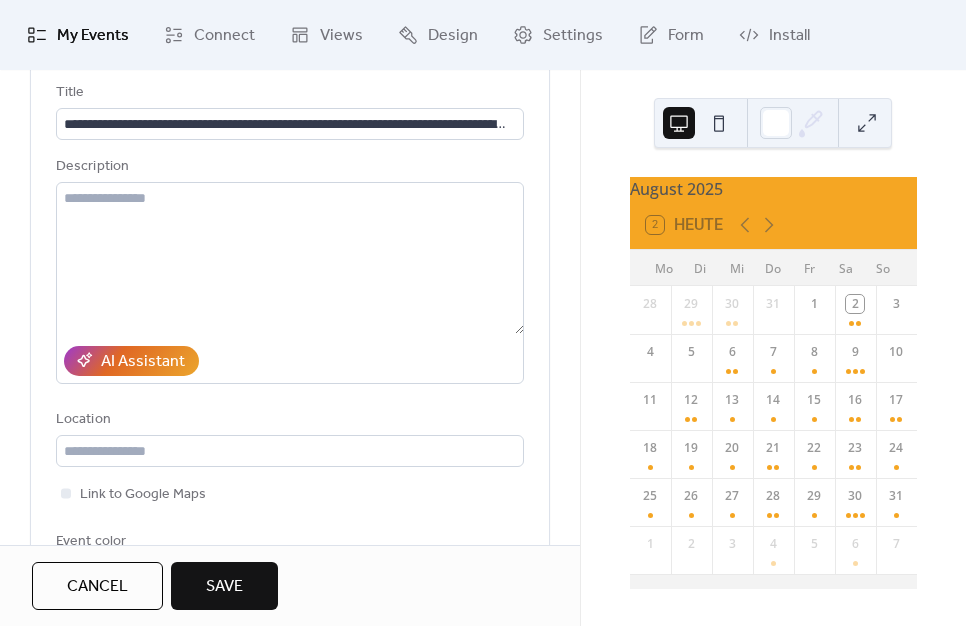 scroll, scrollTop: 350, scrollLeft: 0, axis: vertical 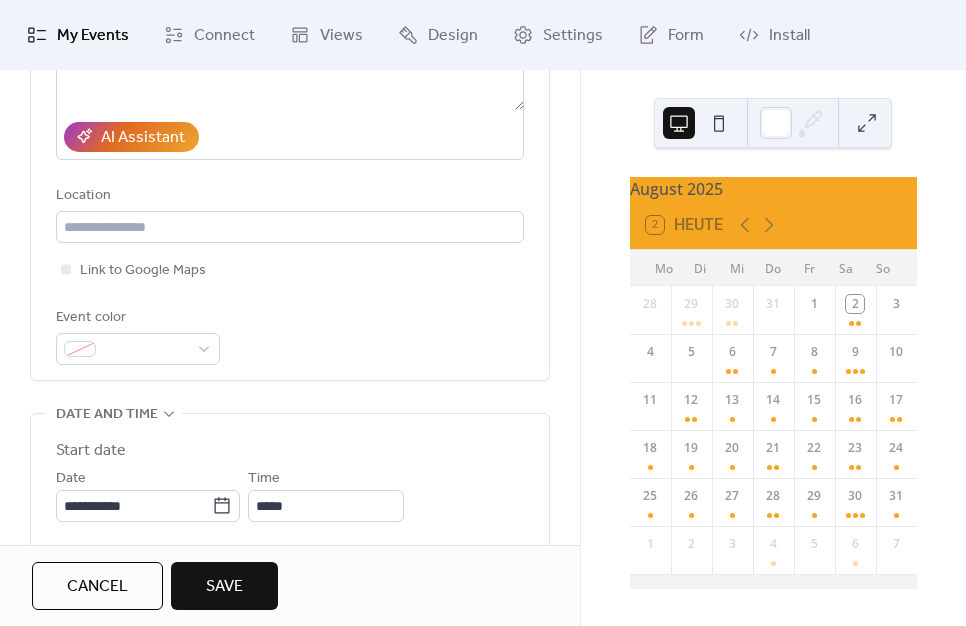 click on "**********" at bounding box center [148, 494] 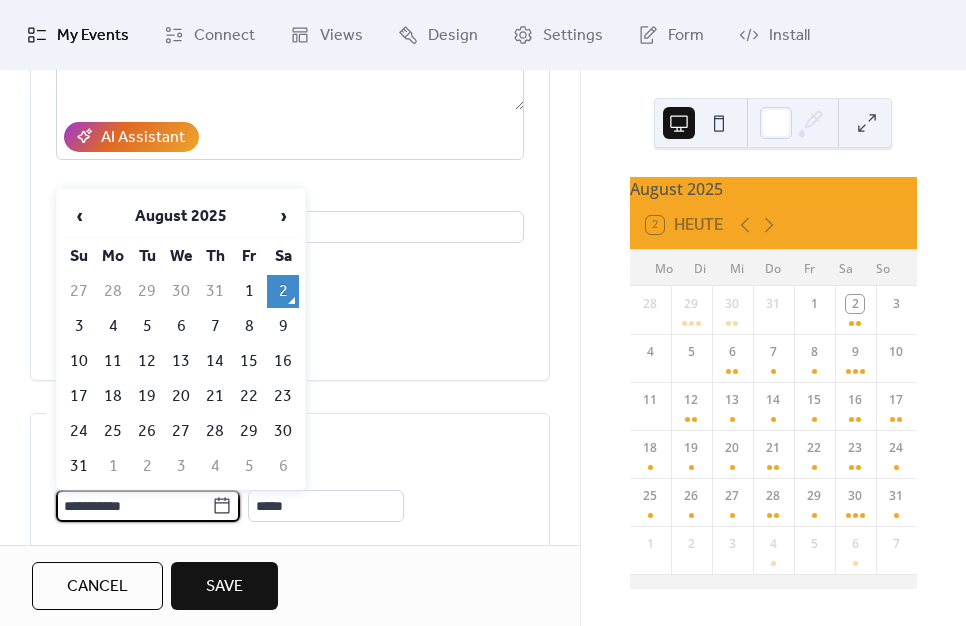 click on "**********" at bounding box center [134, 506] 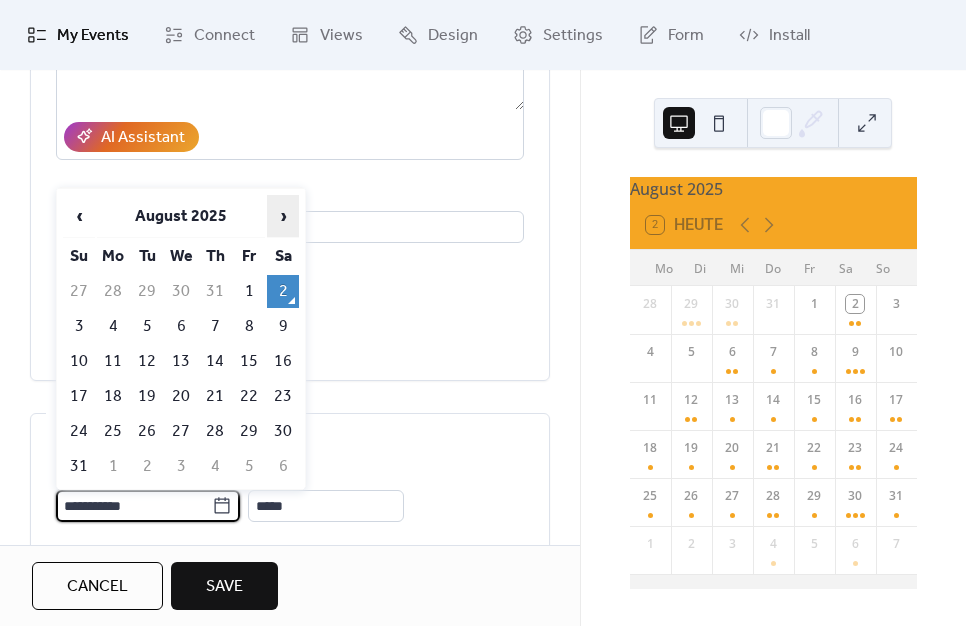 click on "›" at bounding box center (283, 216) 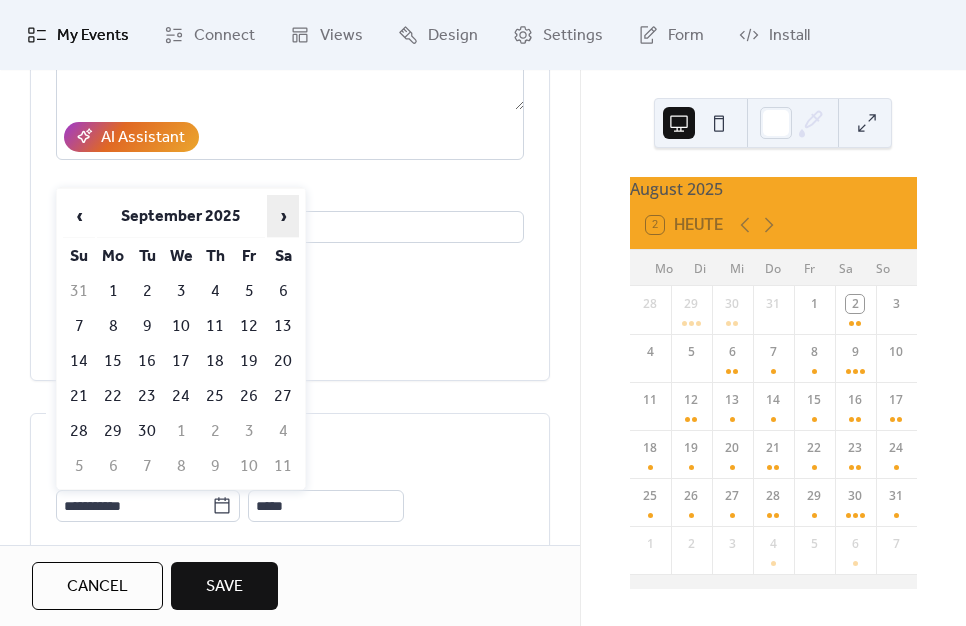 click on "›" at bounding box center [283, 216] 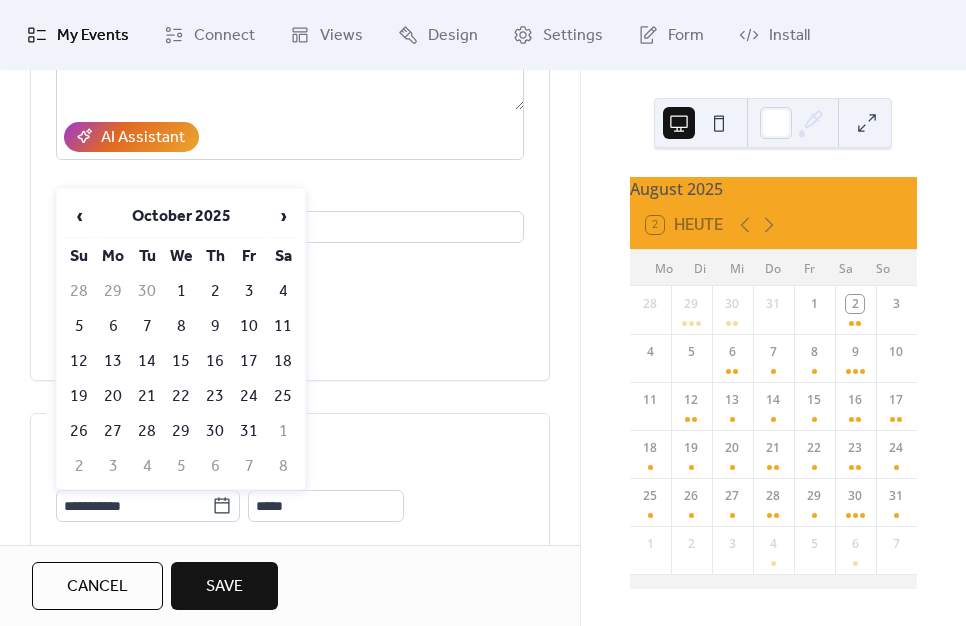 click on "18" at bounding box center [283, 361] 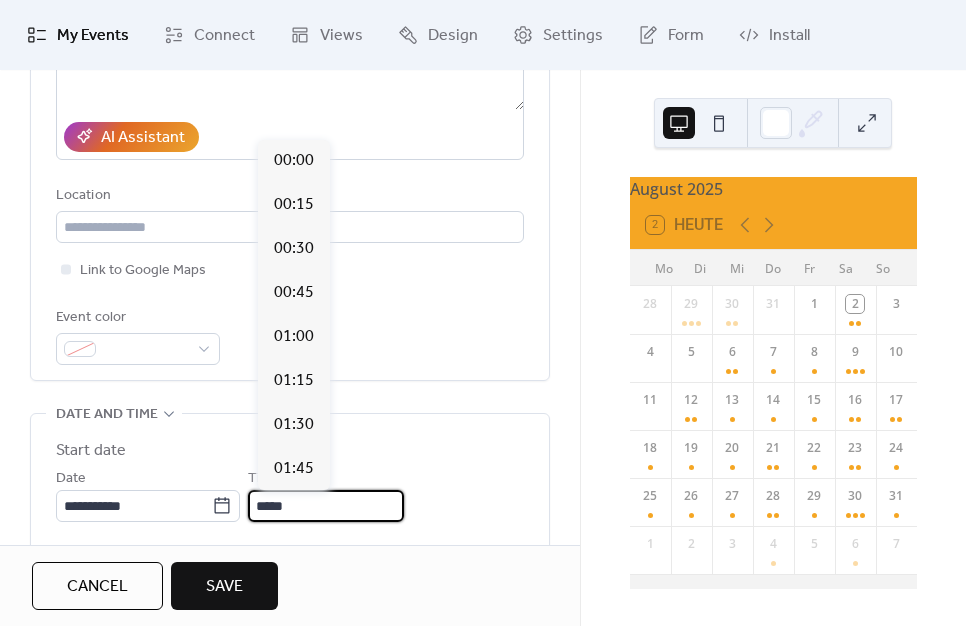 click on "*****" at bounding box center [326, 506] 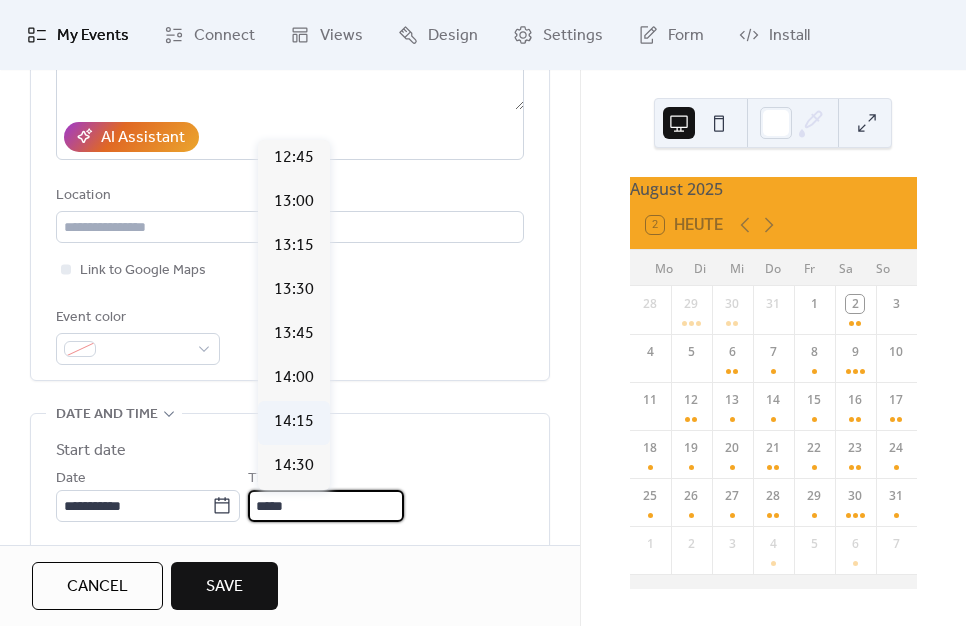 scroll, scrollTop: 2249, scrollLeft: 0, axis: vertical 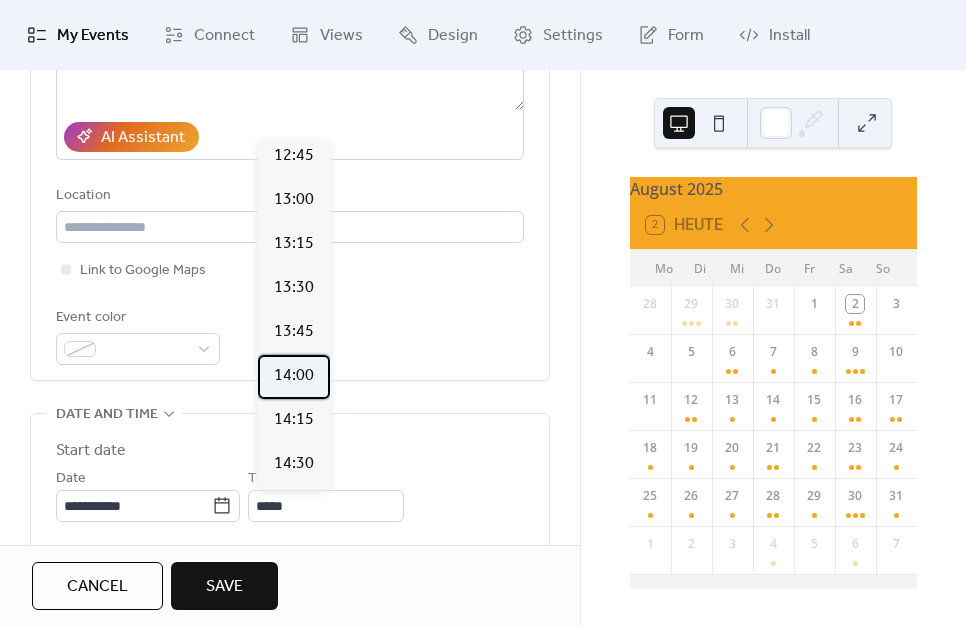 click on "14:00" at bounding box center [294, 376] 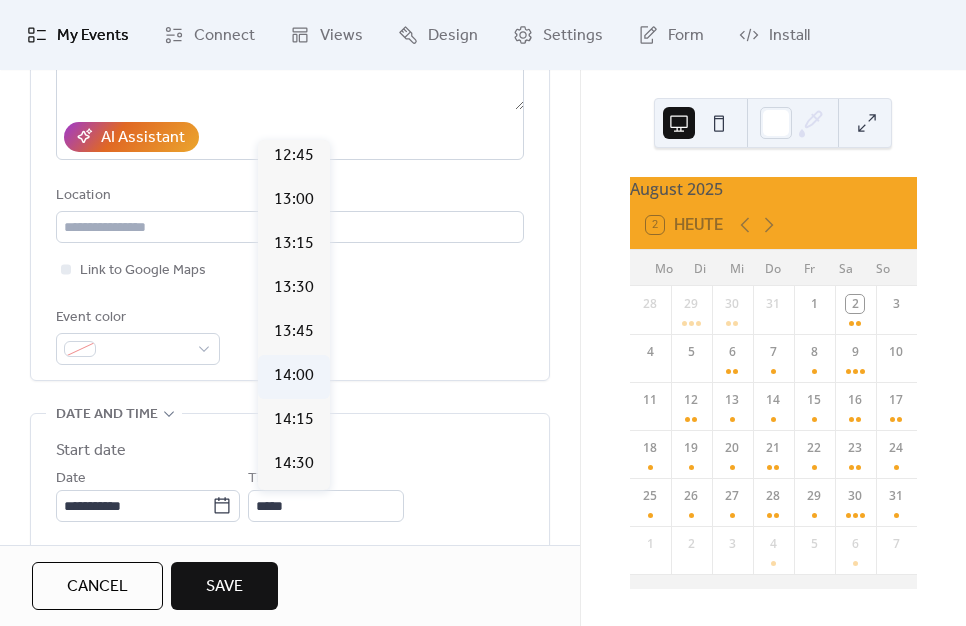 type on "*****" 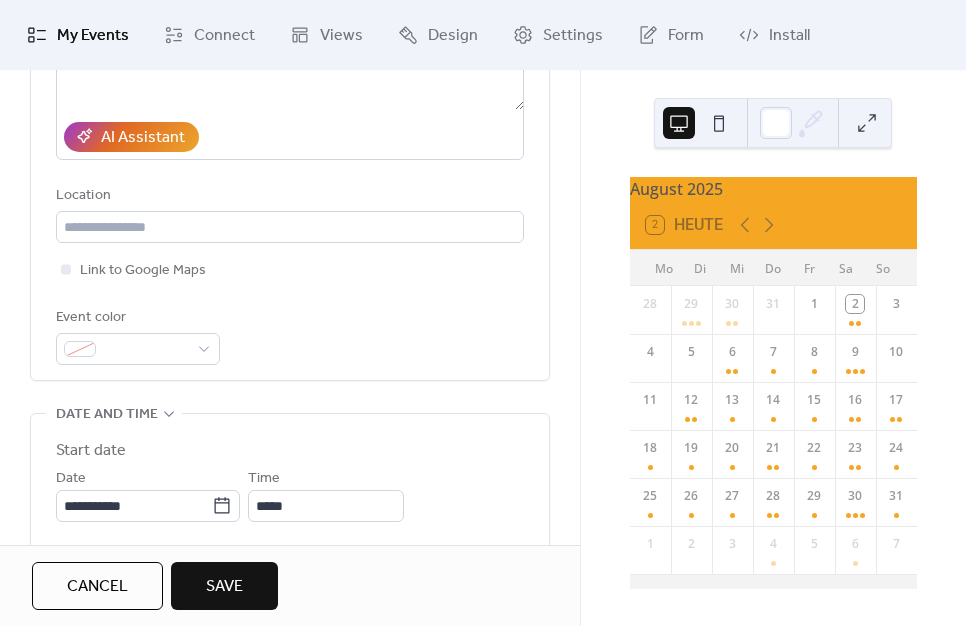 click on "Event color" at bounding box center (290, 335) 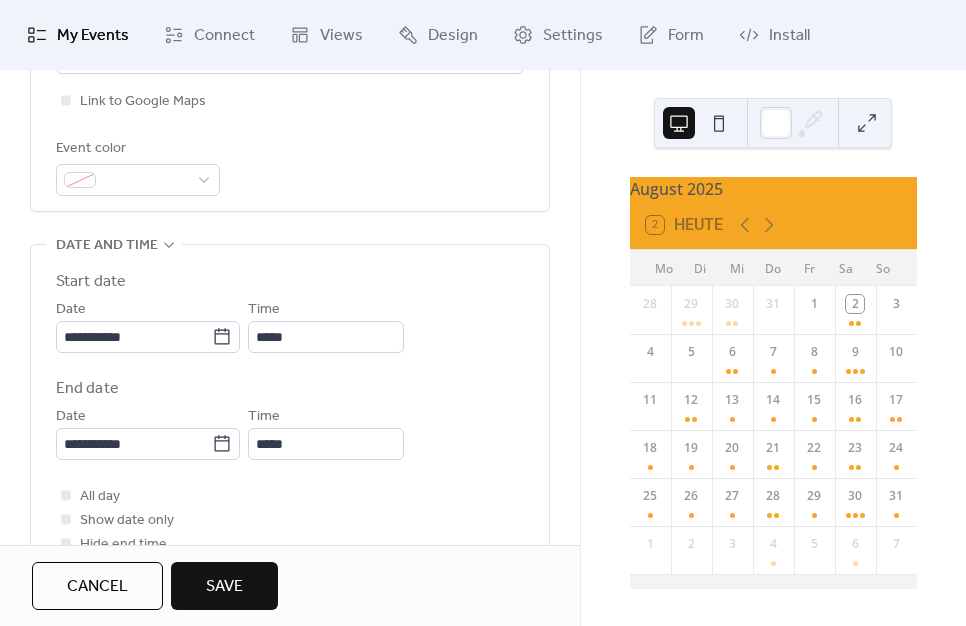 scroll, scrollTop: 579, scrollLeft: 0, axis: vertical 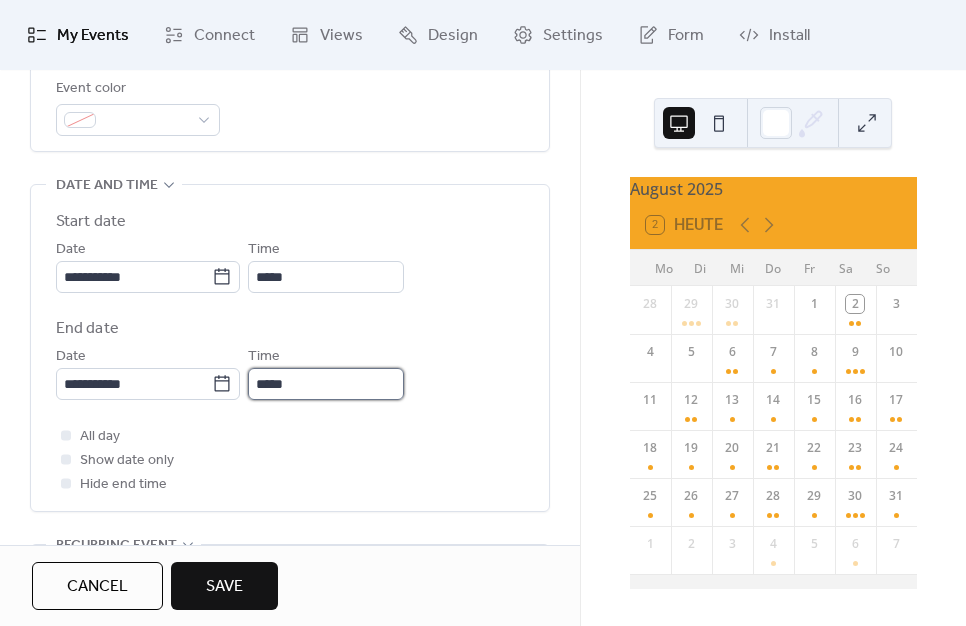 click on "*****" at bounding box center [326, 384] 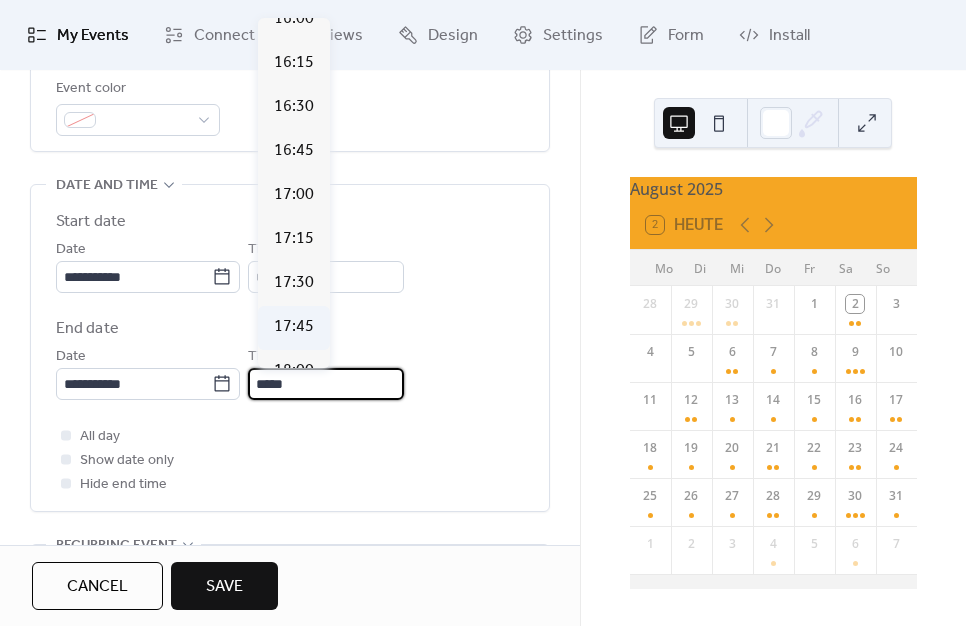scroll, scrollTop: 339, scrollLeft: 0, axis: vertical 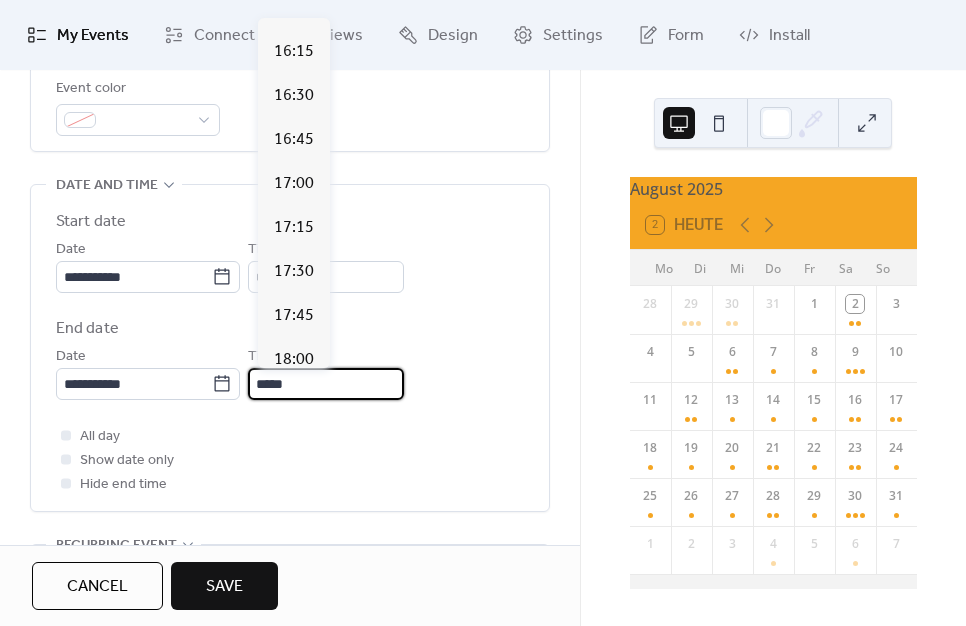click on "**********" at bounding box center [290, 305] 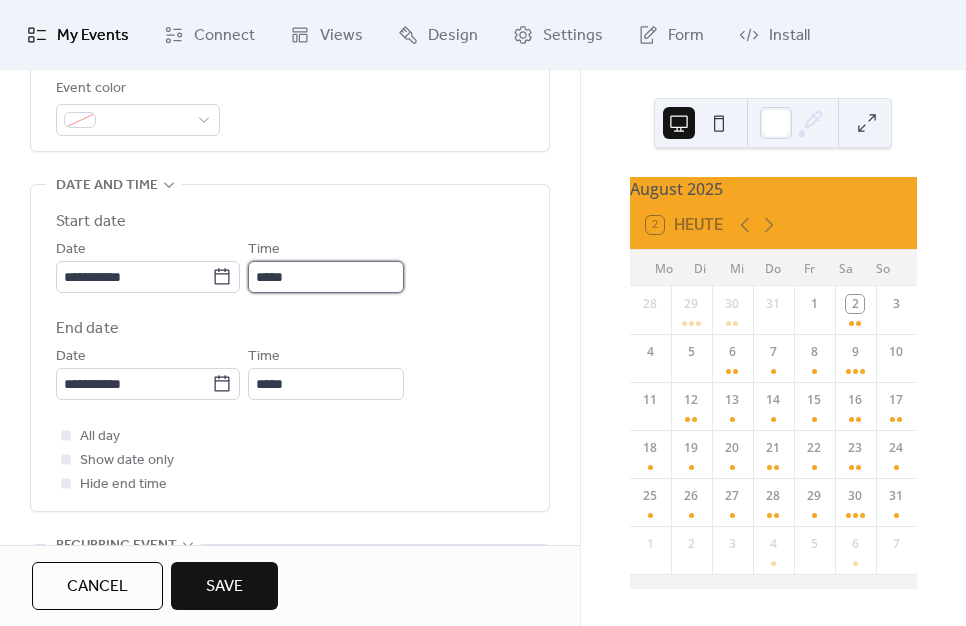 click on "*****" at bounding box center (326, 277) 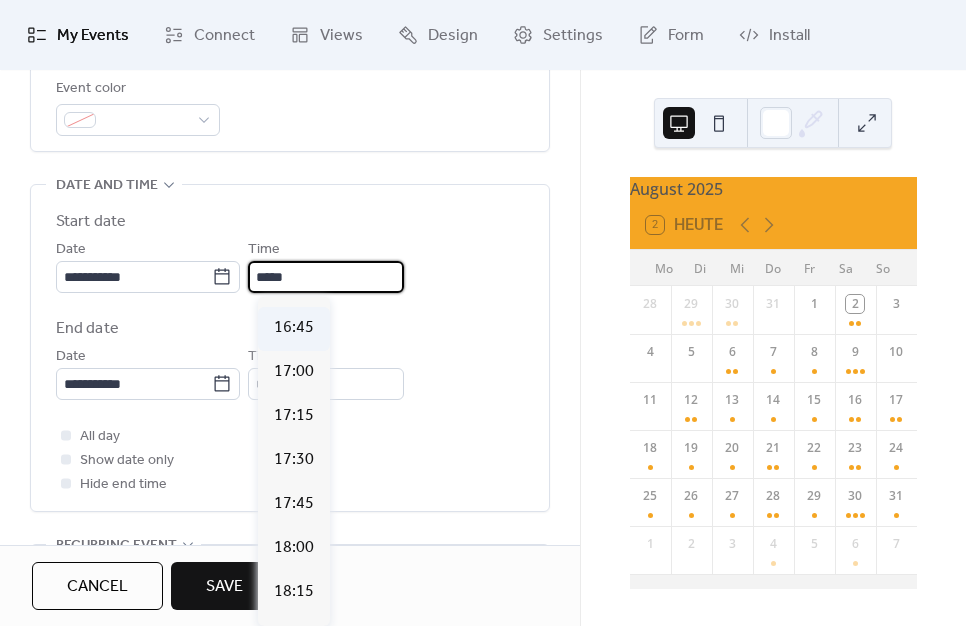 scroll, scrollTop: 3030, scrollLeft: 0, axis: vertical 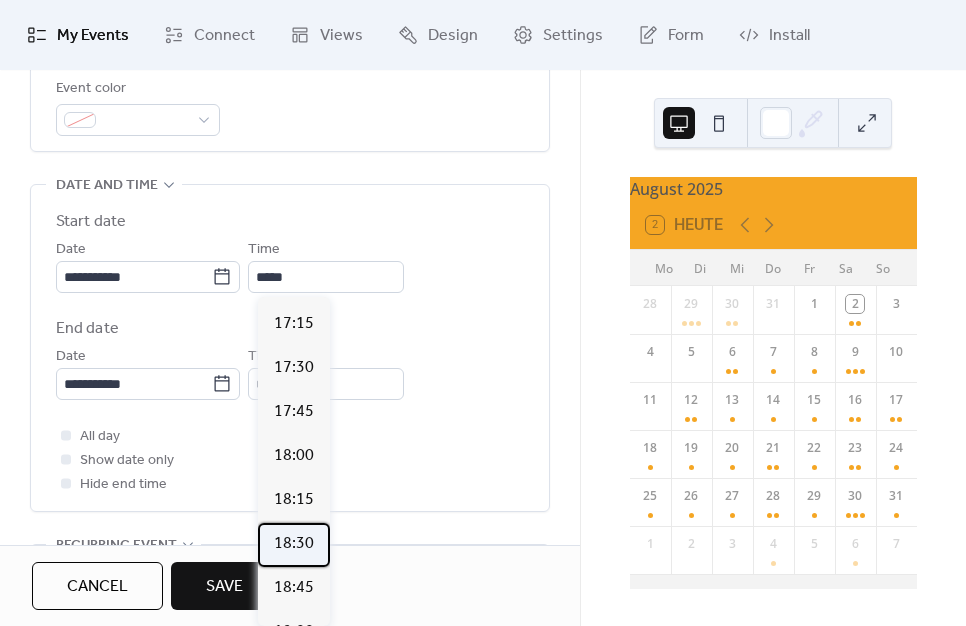 click on "18:30" at bounding box center (294, 544) 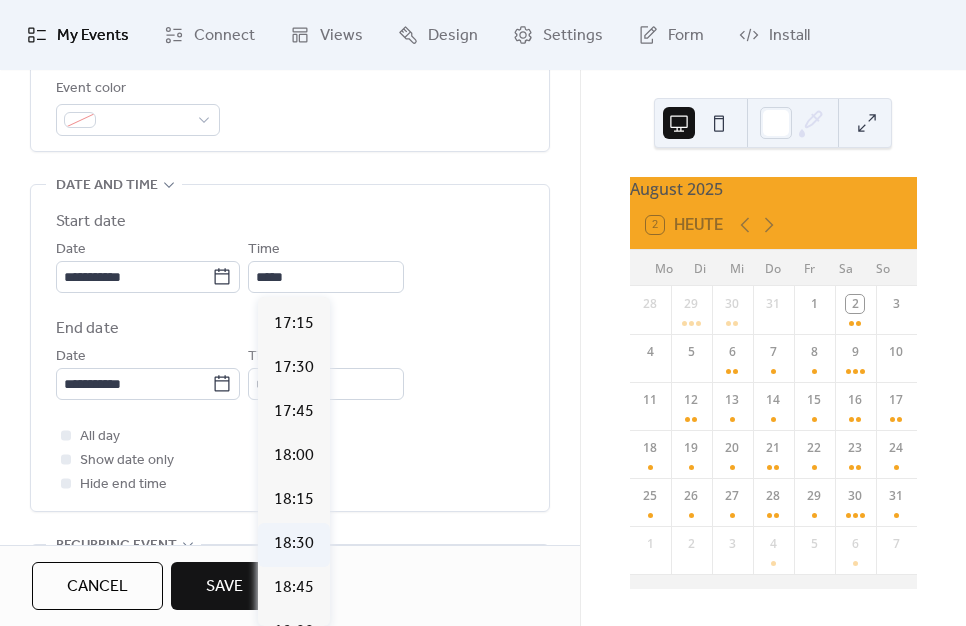 type on "*****" 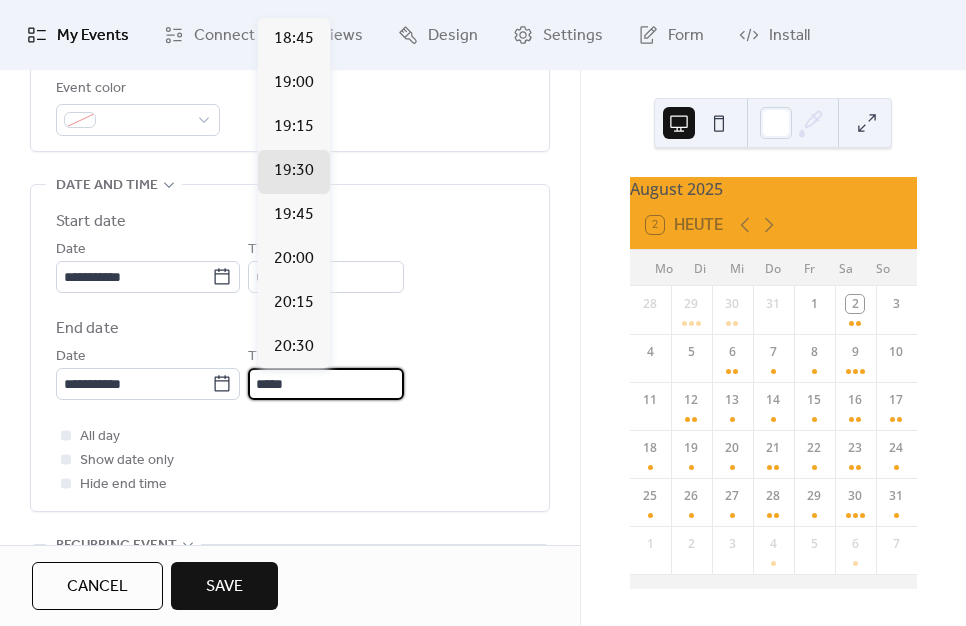 click on "*****" at bounding box center [326, 384] 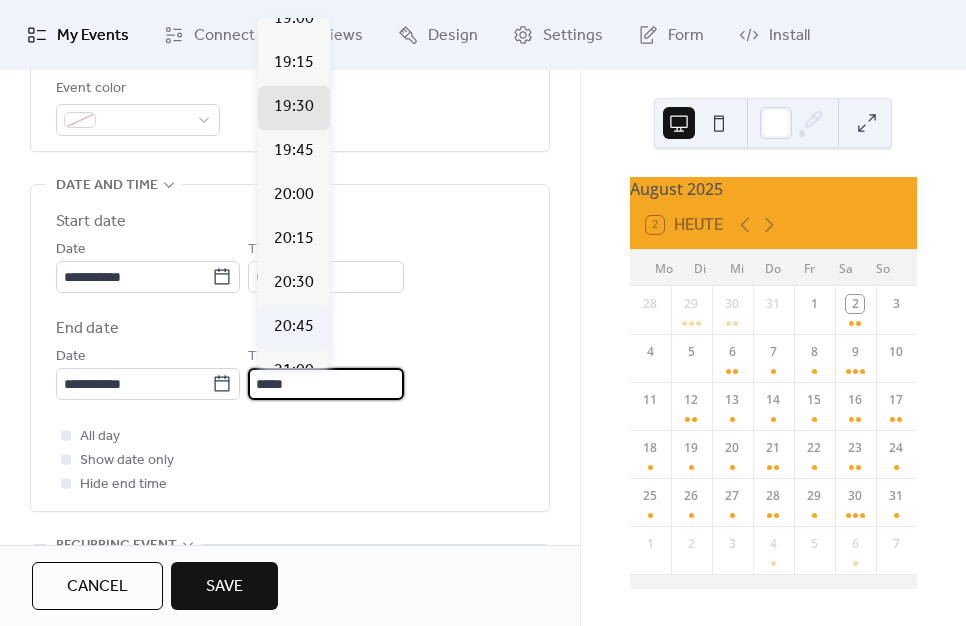 scroll, scrollTop: 74, scrollLeft: 0, axis: vertical 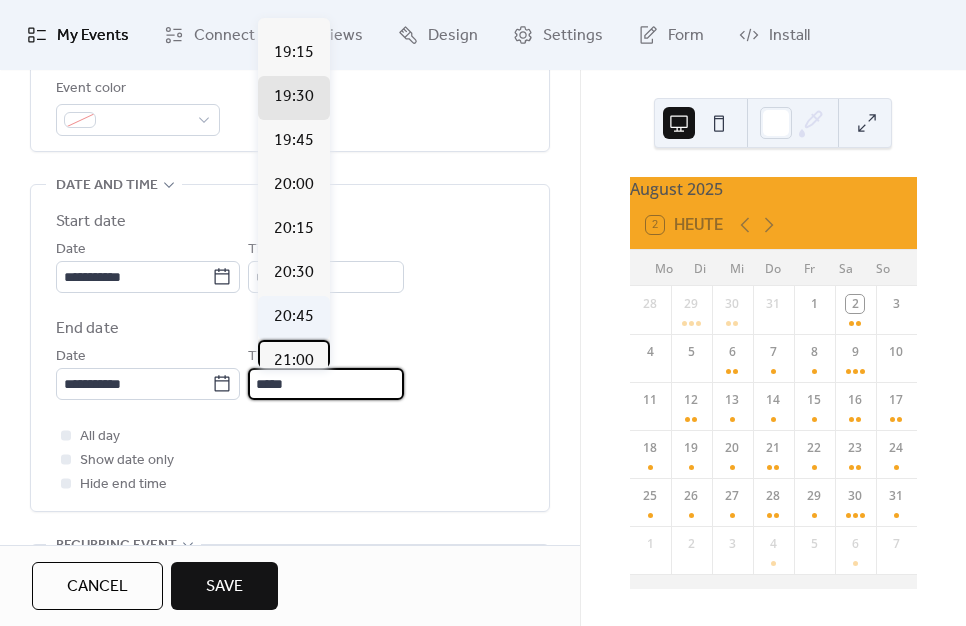 click on "21:00" at bounding box center (294, 361) 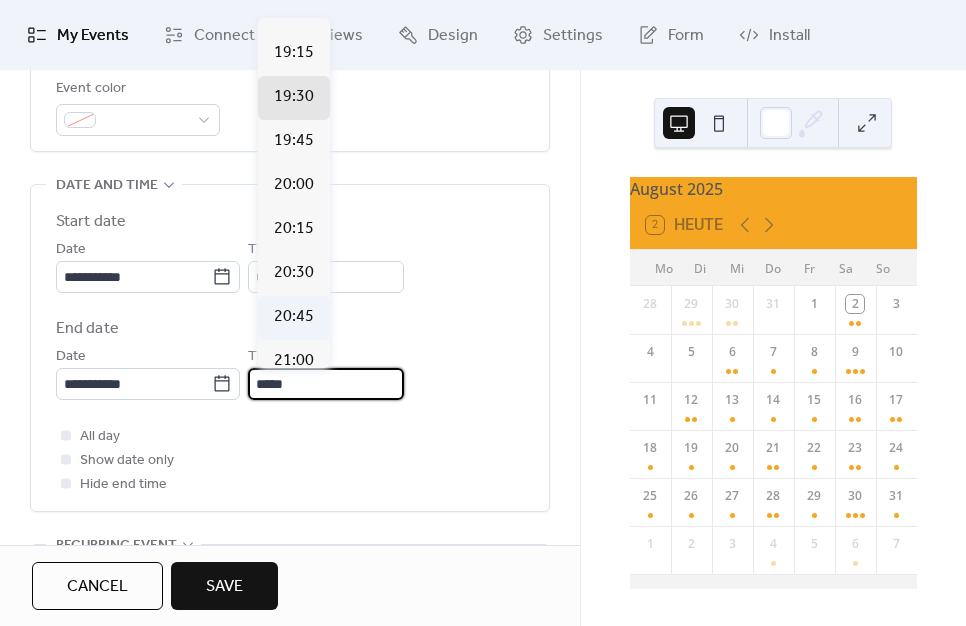 type on "*****" 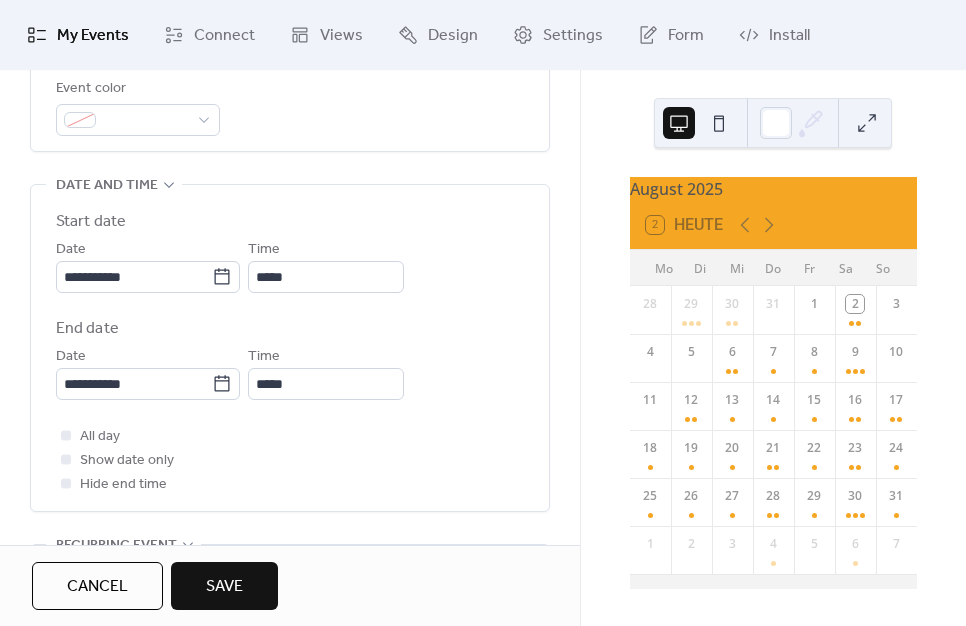 click on "**********" at bounding box center [290, 372] 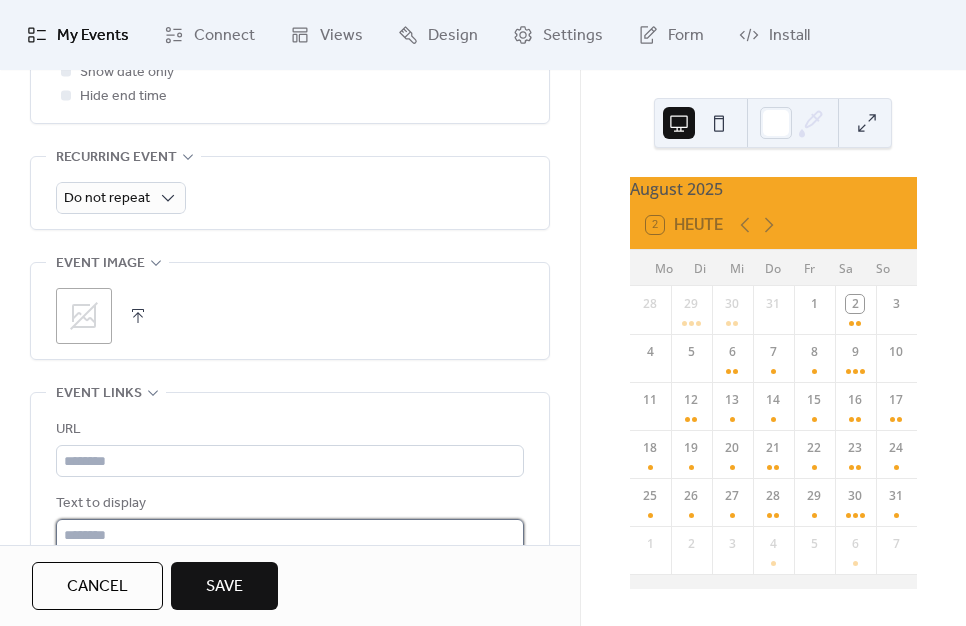 click at bounding box center (290, 535) 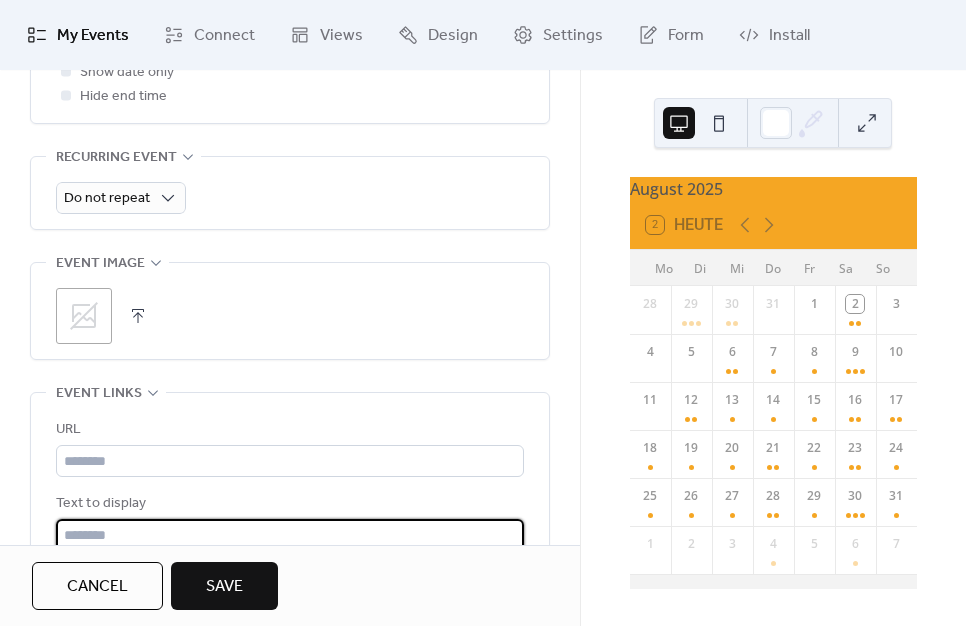 paste on "**********" 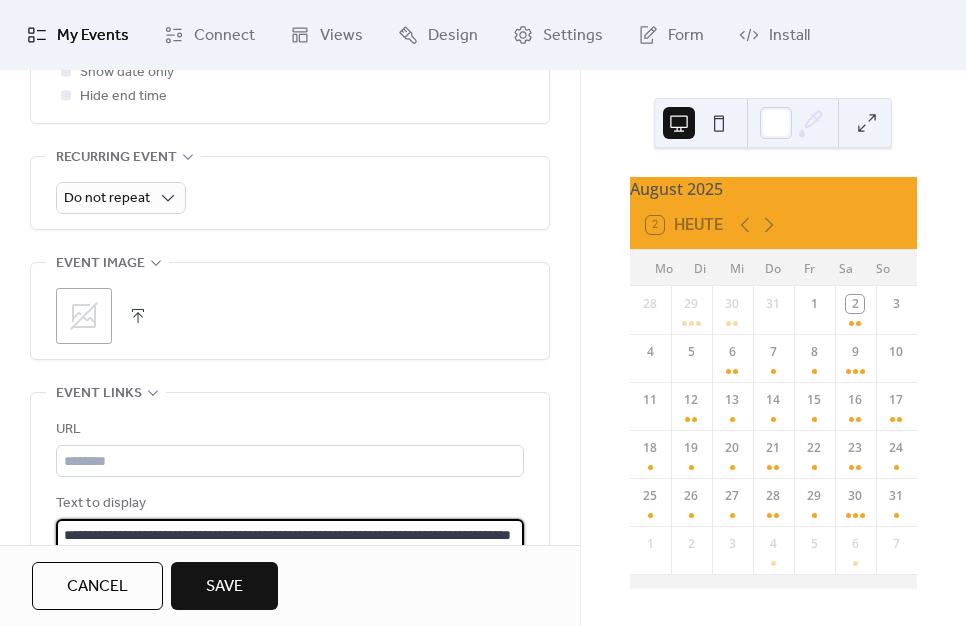 scroll, scrollTop: 969, scrollLeft: 0, axis: vertical 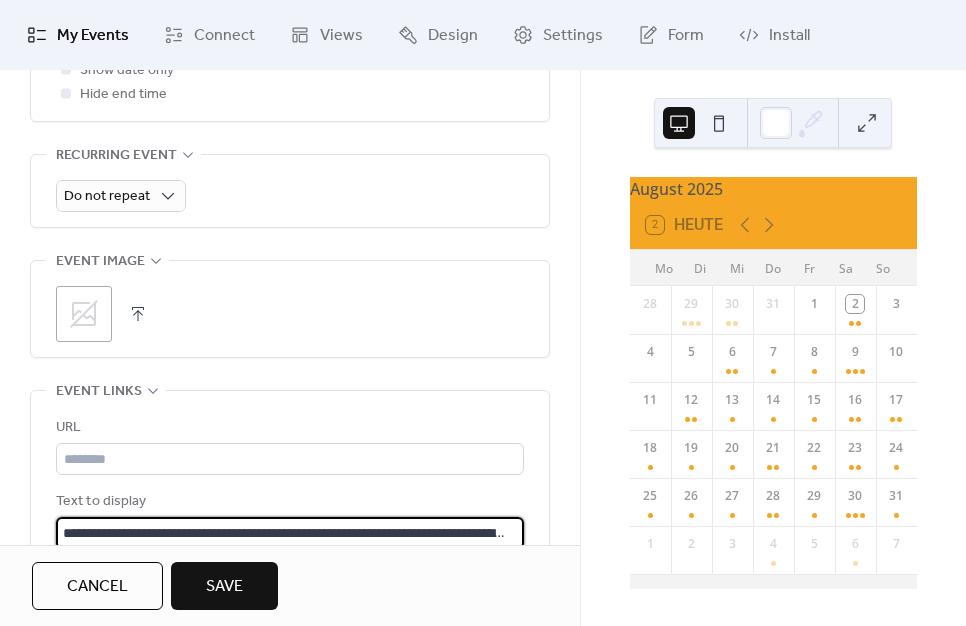 type on "**********" 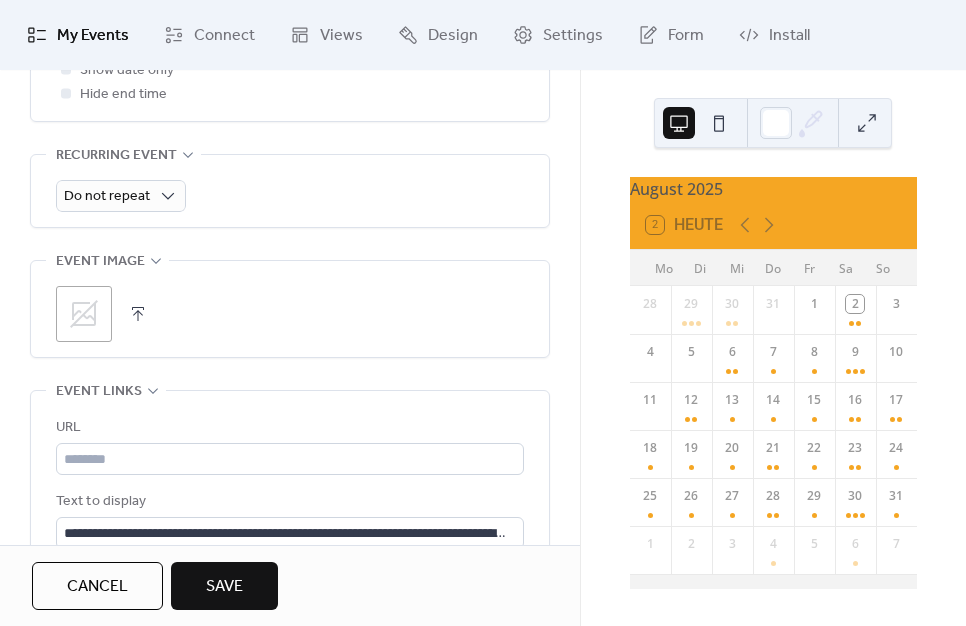 click 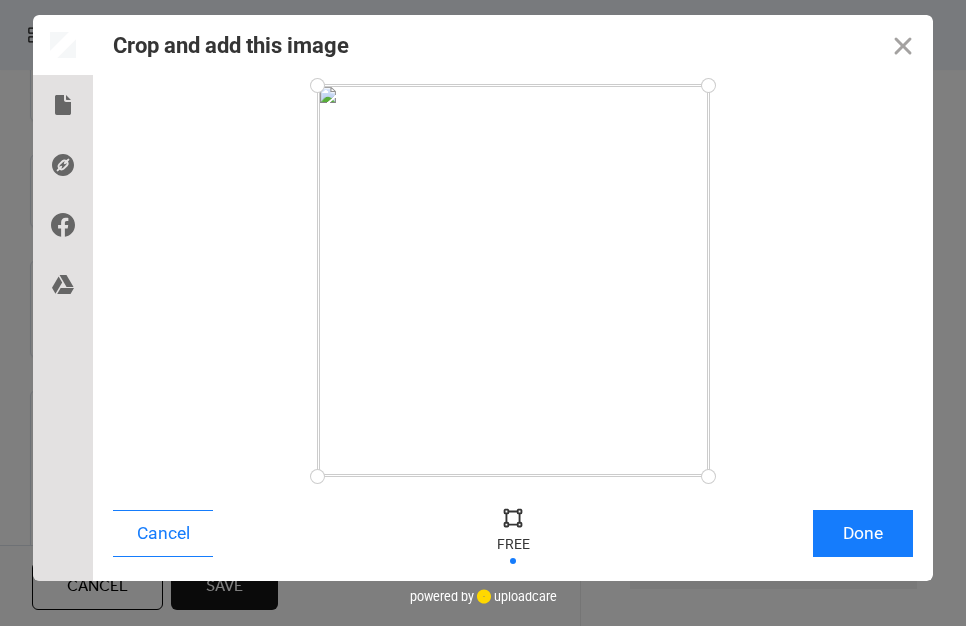 click on "Cancel   Done" at bounding box center (513, 538) 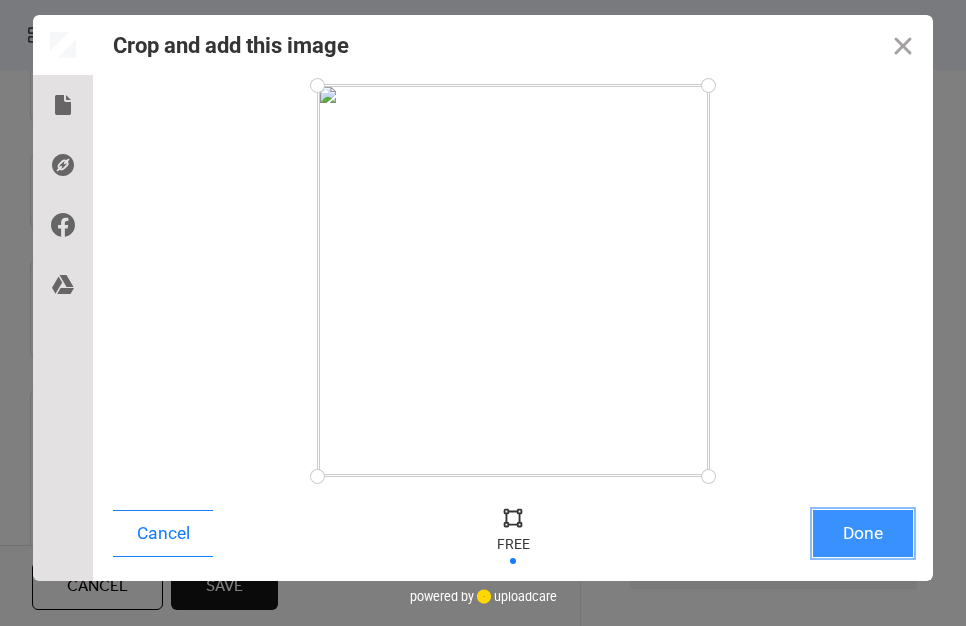 click on "Done" at bounding box center (863, 533) 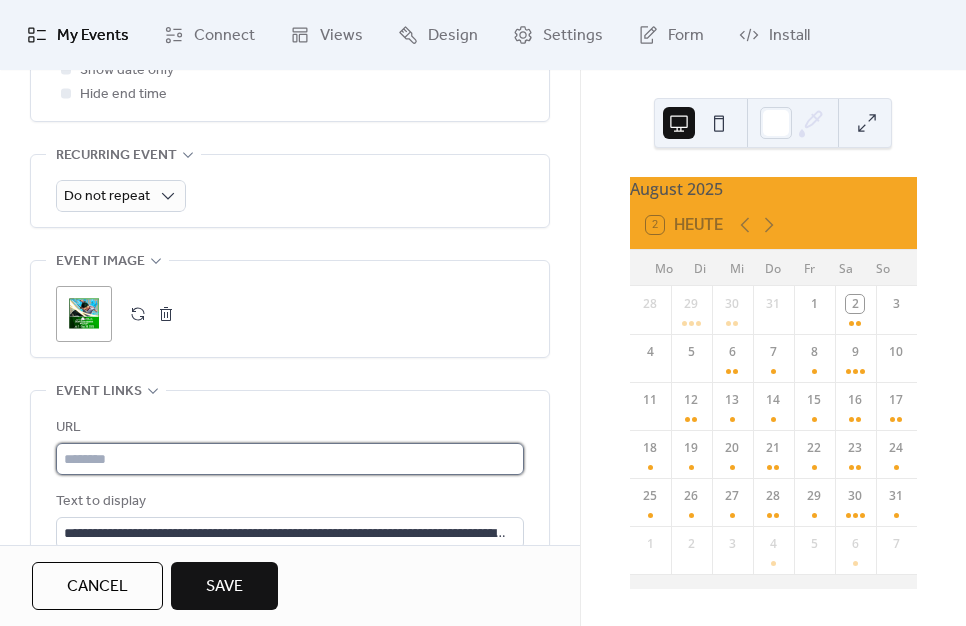 click at bounding box center (290, 459) 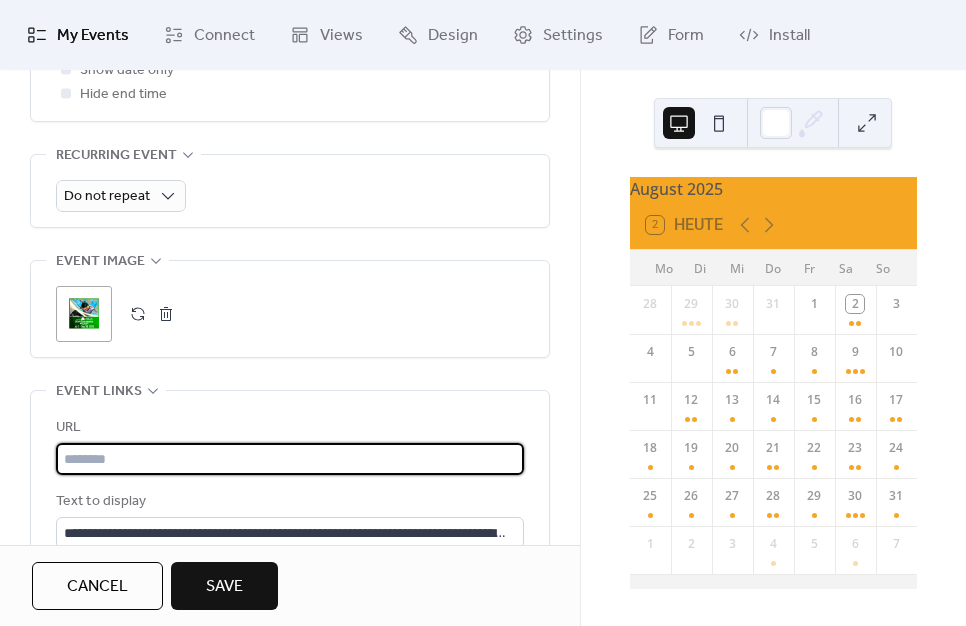paste on "**********" 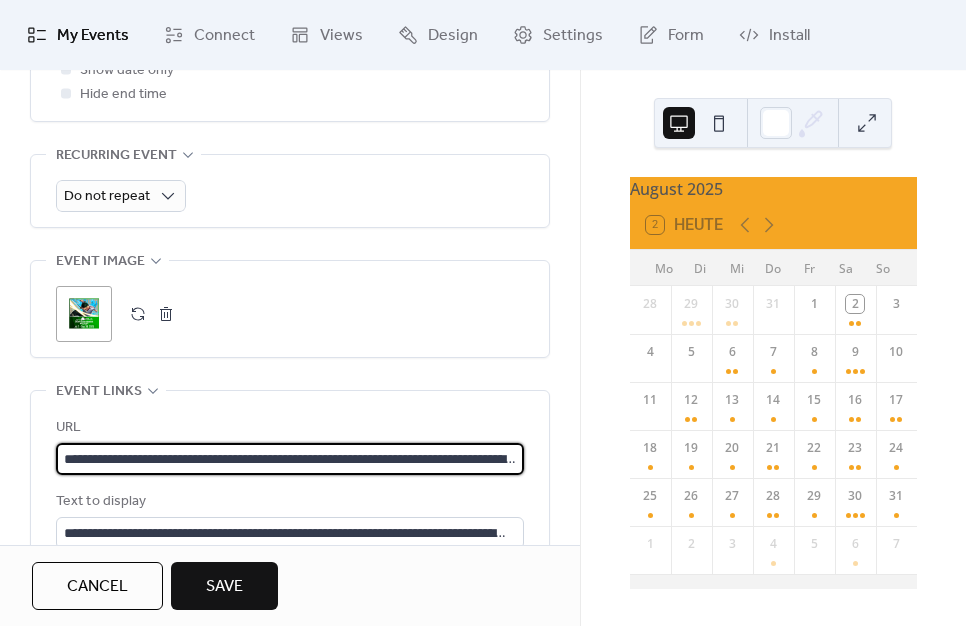 scroll, scrollTop: 0, scrollLeft: 348, axis: horizontal 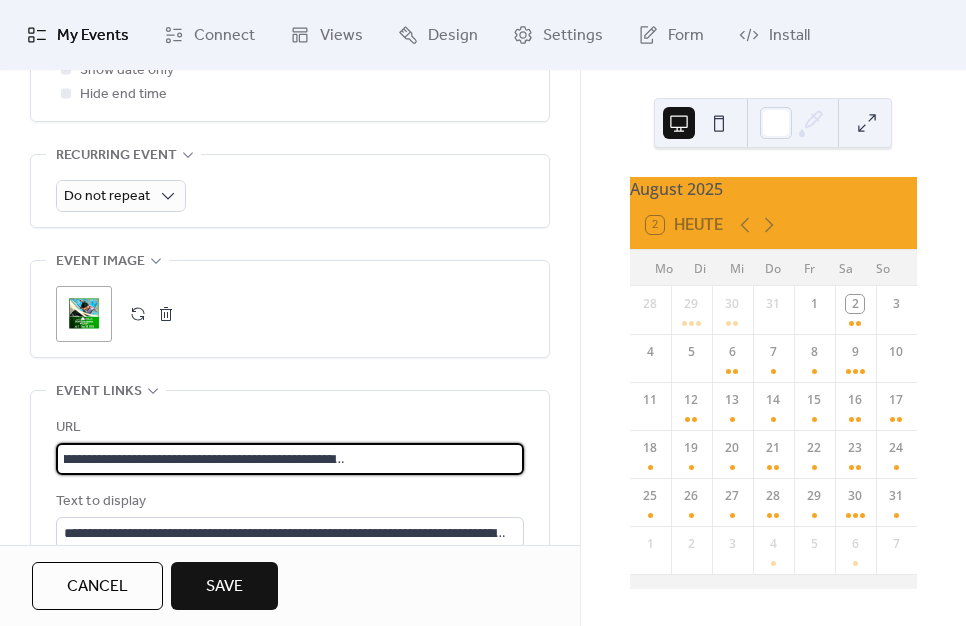 type on "**********" 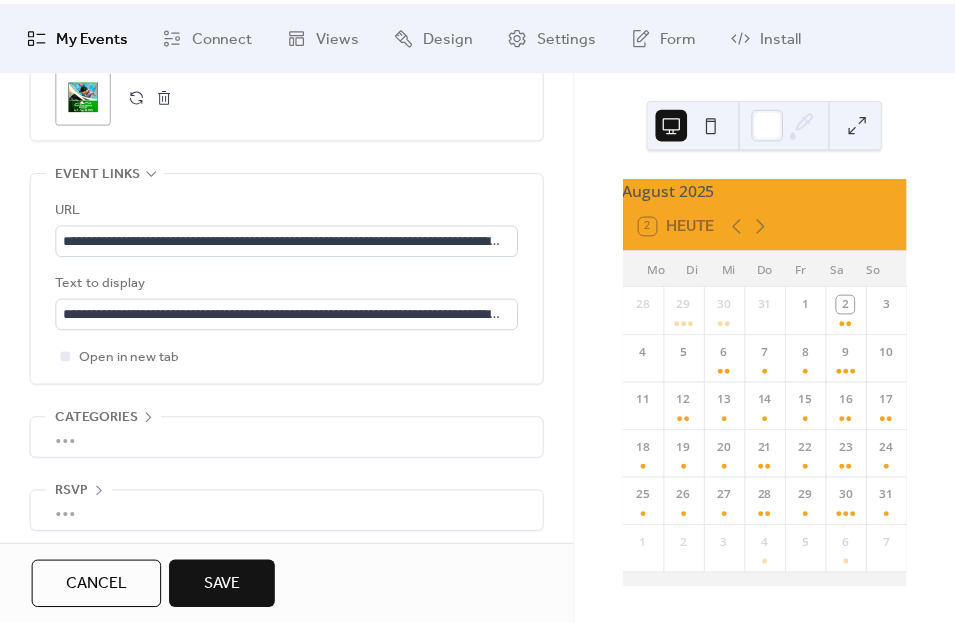 scroll, scrollTop: 1198, scrollLeft: 0, axis: vertical 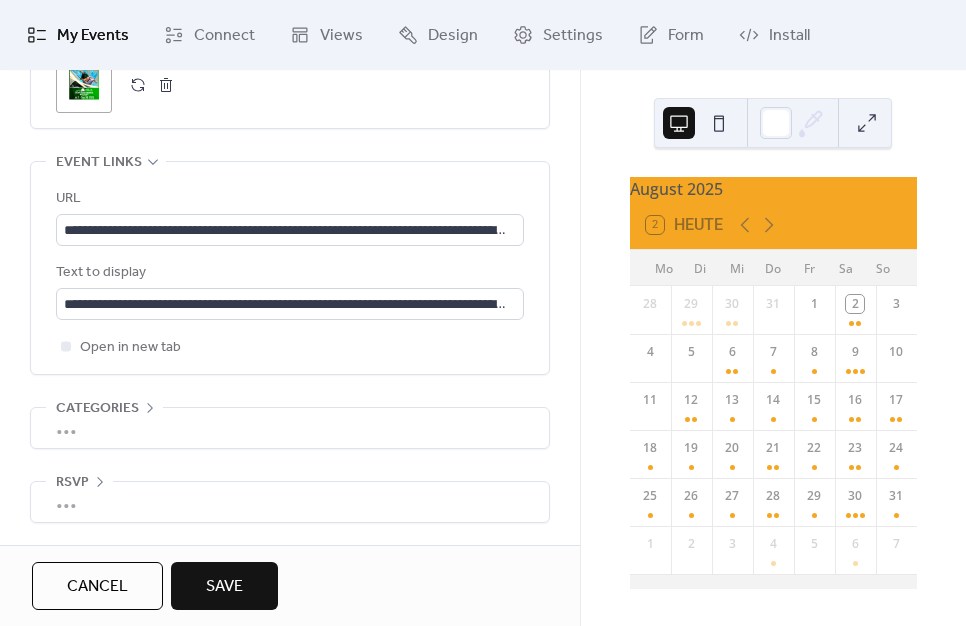 click on "Save" at bounding box center (224, 586) 